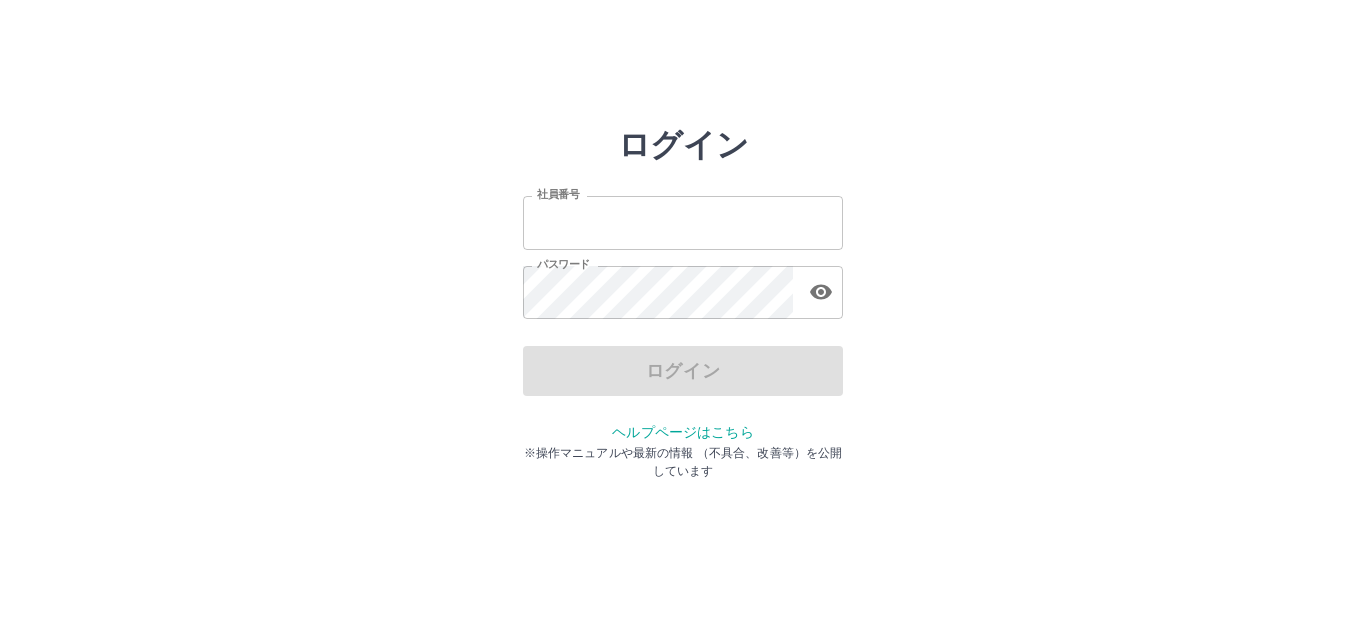 scroll, scrollTop: 0, scrollLeft: 0, axis: both 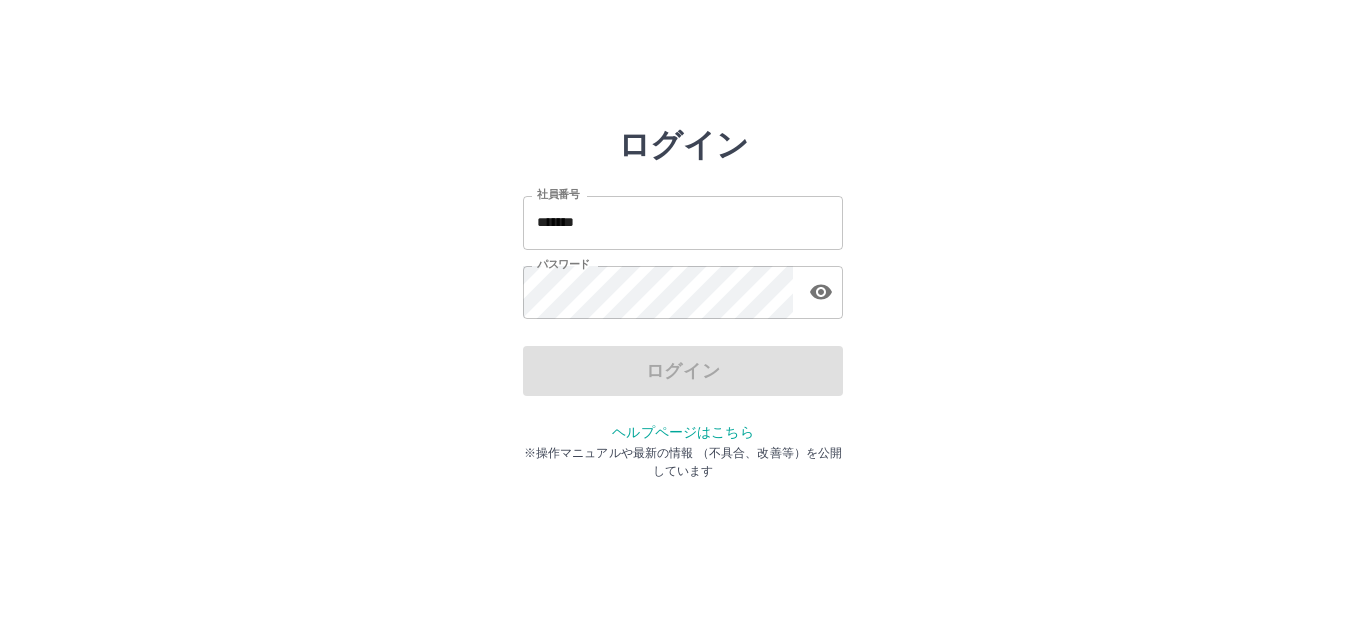 click on "ログイン" at bounding box center (683, 371) 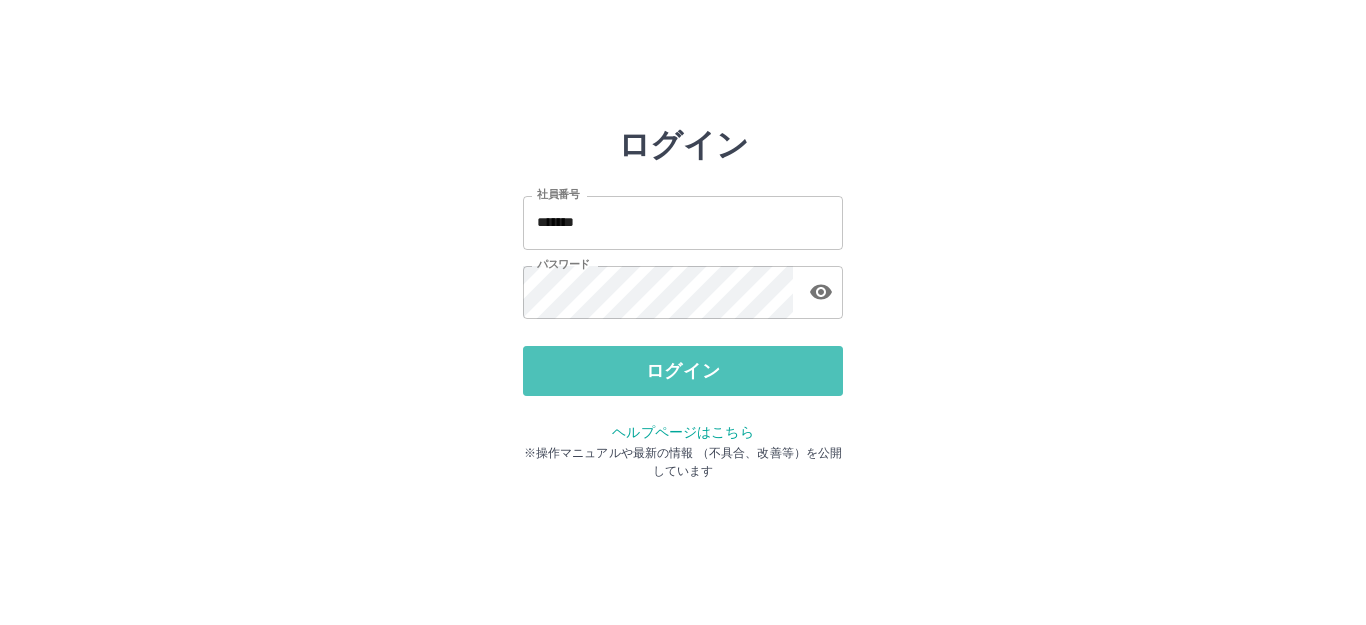 click on "ログイン" at bounding box center [683, 371] 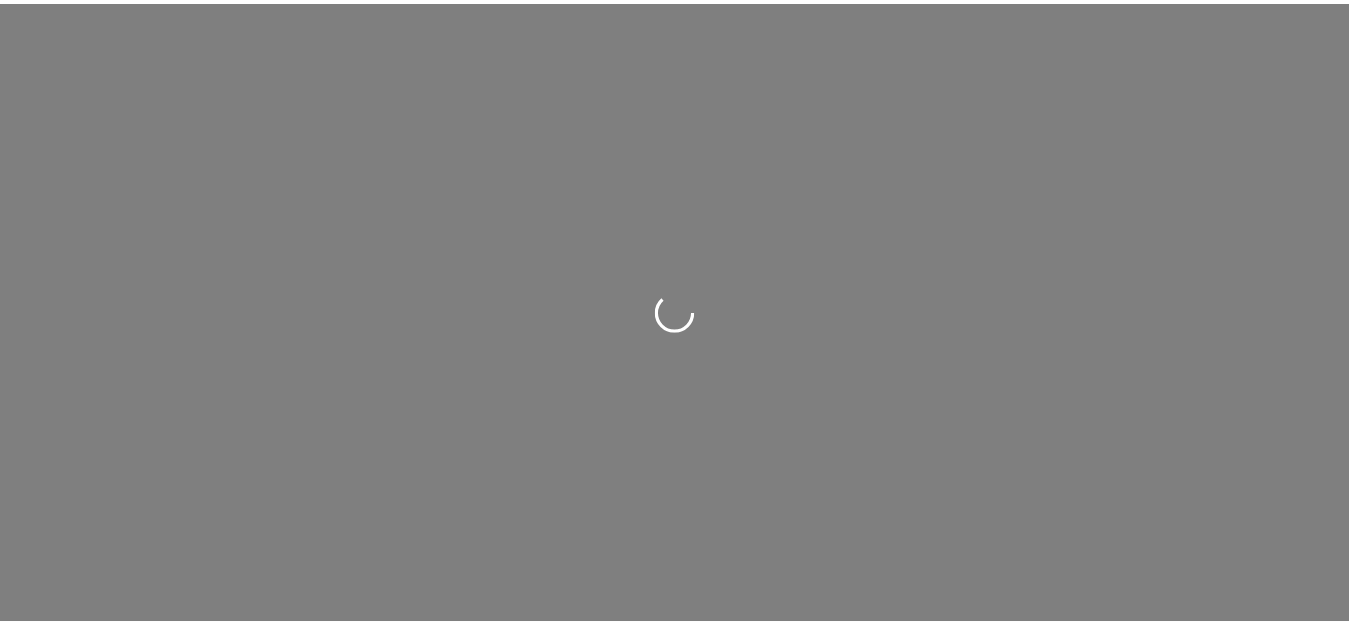 scroll, scrollTop: 0, scrollLeft: 0, axis: both 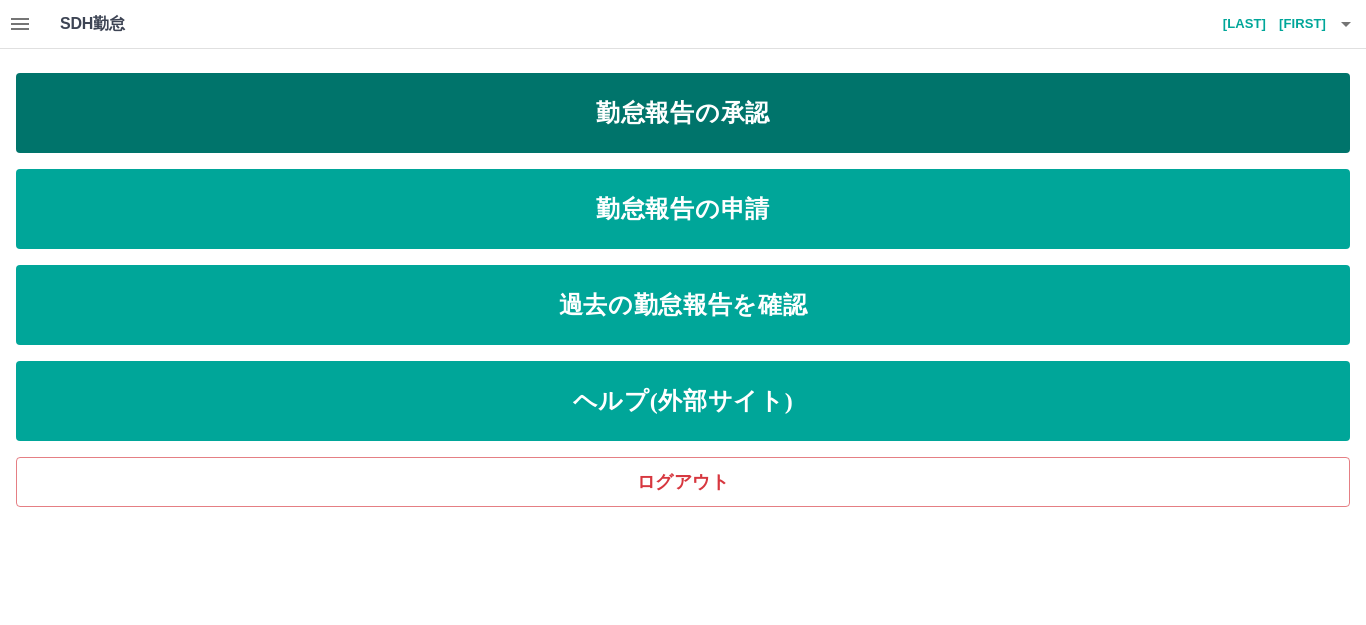 click on "勤怠報告の承認" at bounding box center [683, 113] 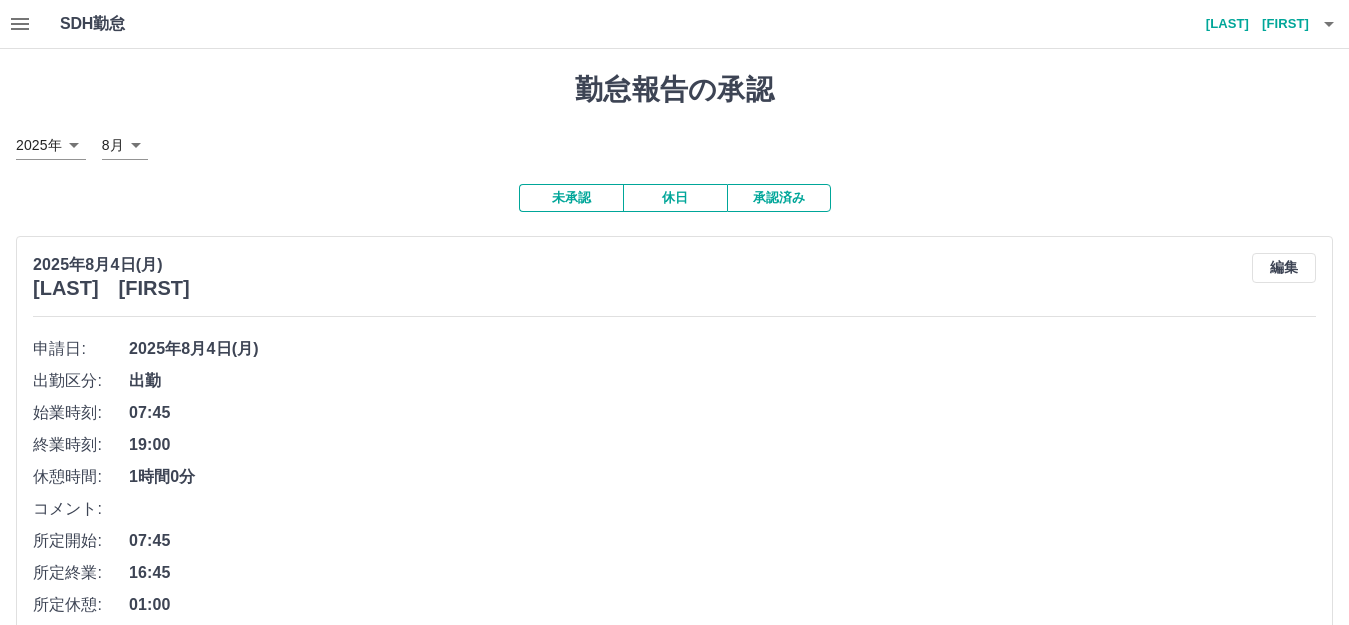 scroll, scrollTop: 200, scrollLeft: 0, axis: vertical 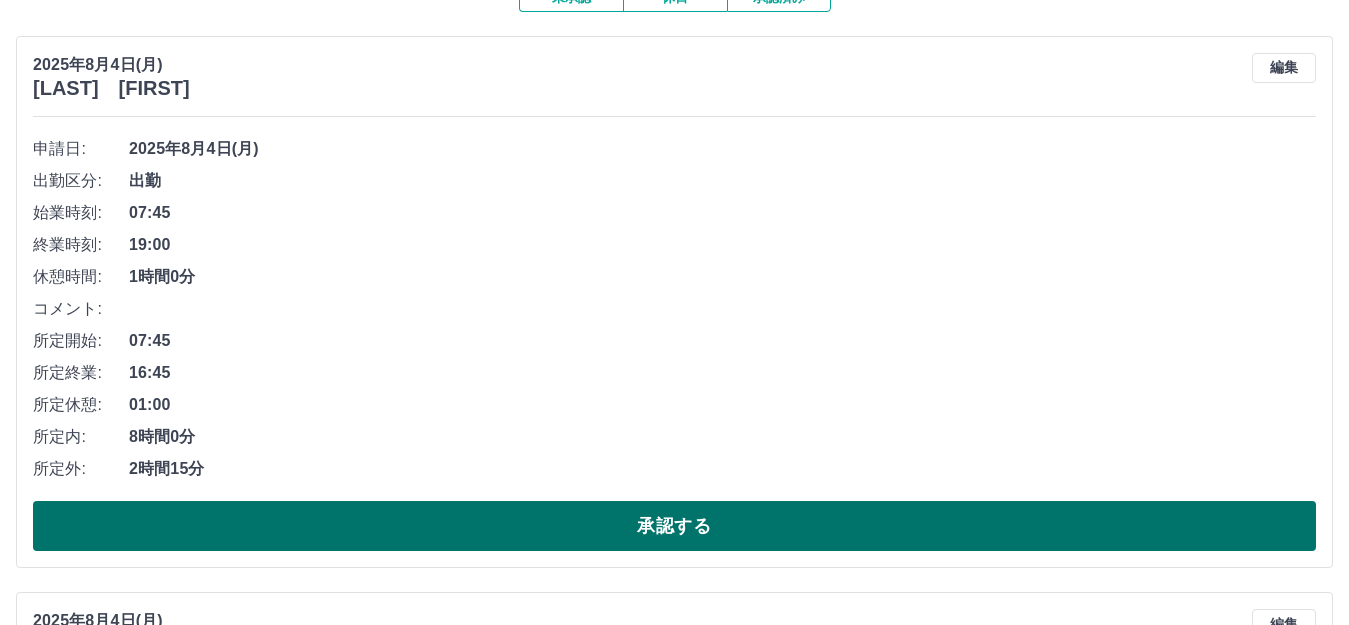 click on "承認する" at bounding box center (674, 526) 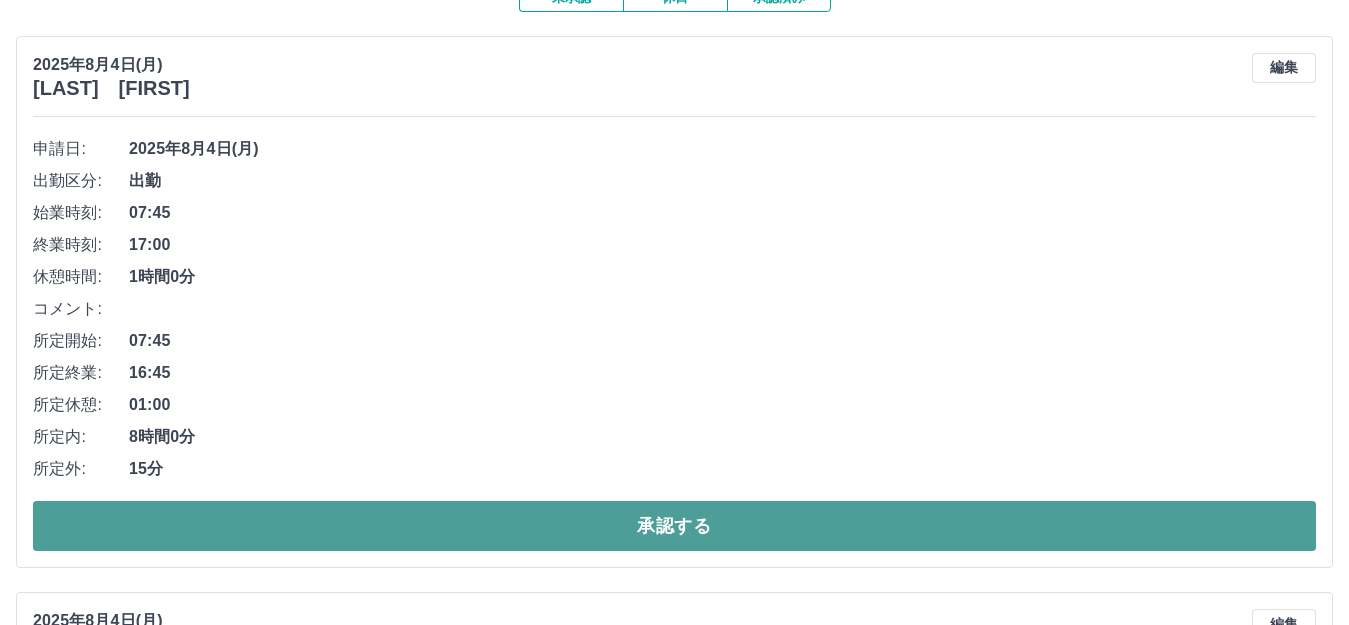 click on "承認する" at bounding box center (674, 526) 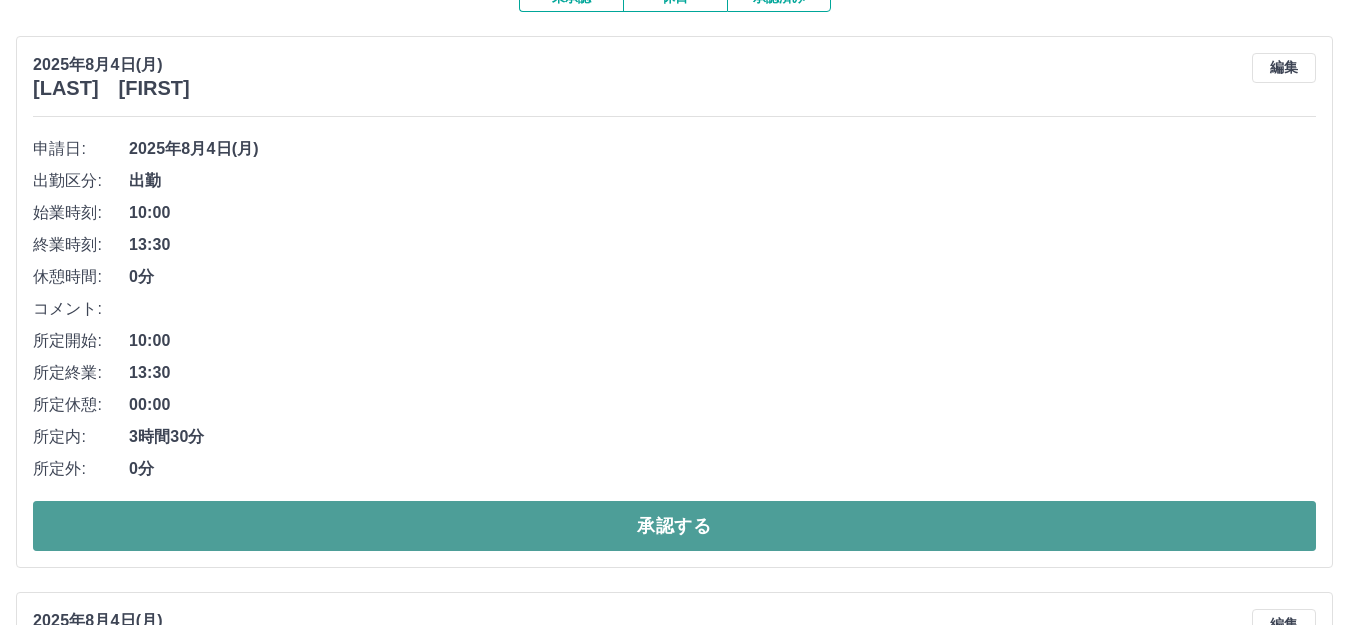 click on "承認する" at bounding box center [674, 526] 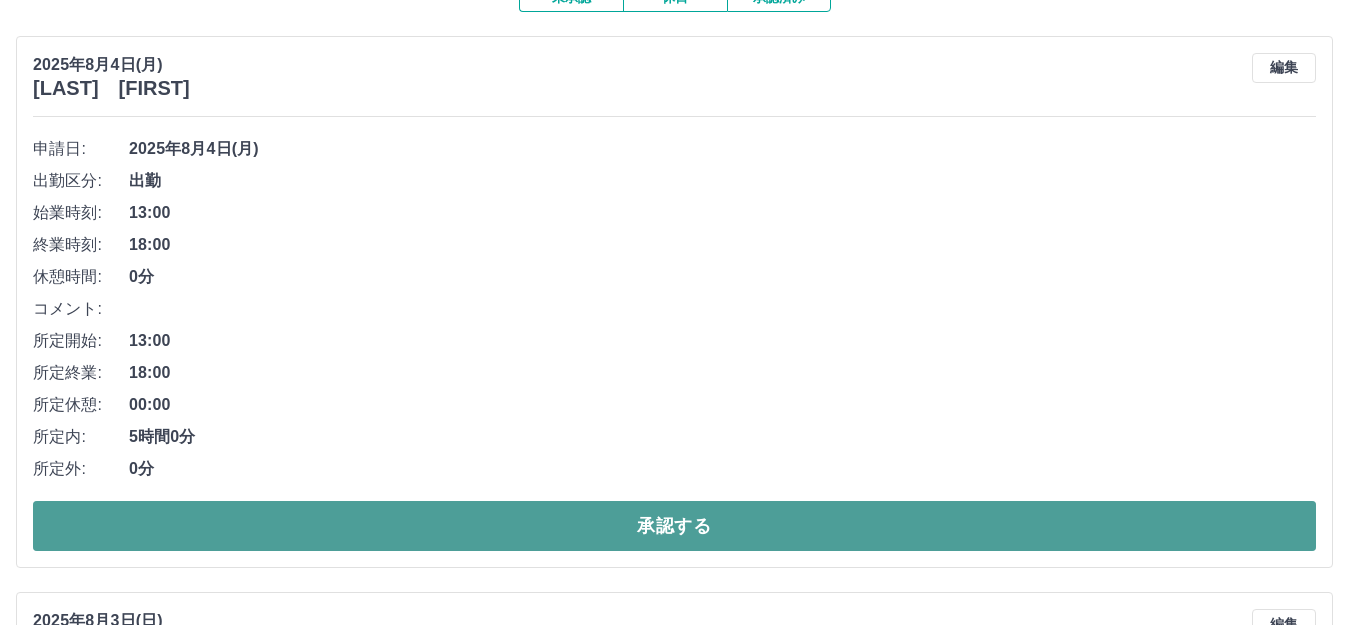 drag, startPoint x: 170, startPoint y: 516, endPoint x: 184, endPoint y: 525, distance: 16.643316 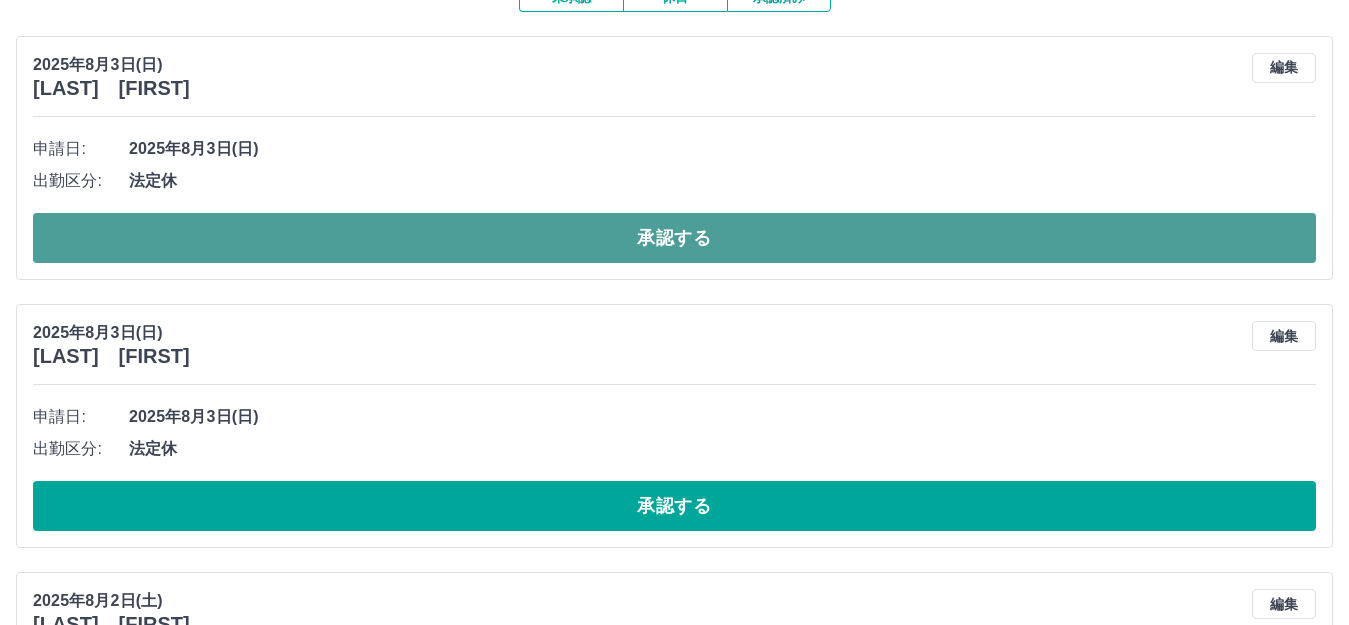 click on "承認する" at bounding box center [674, 238] 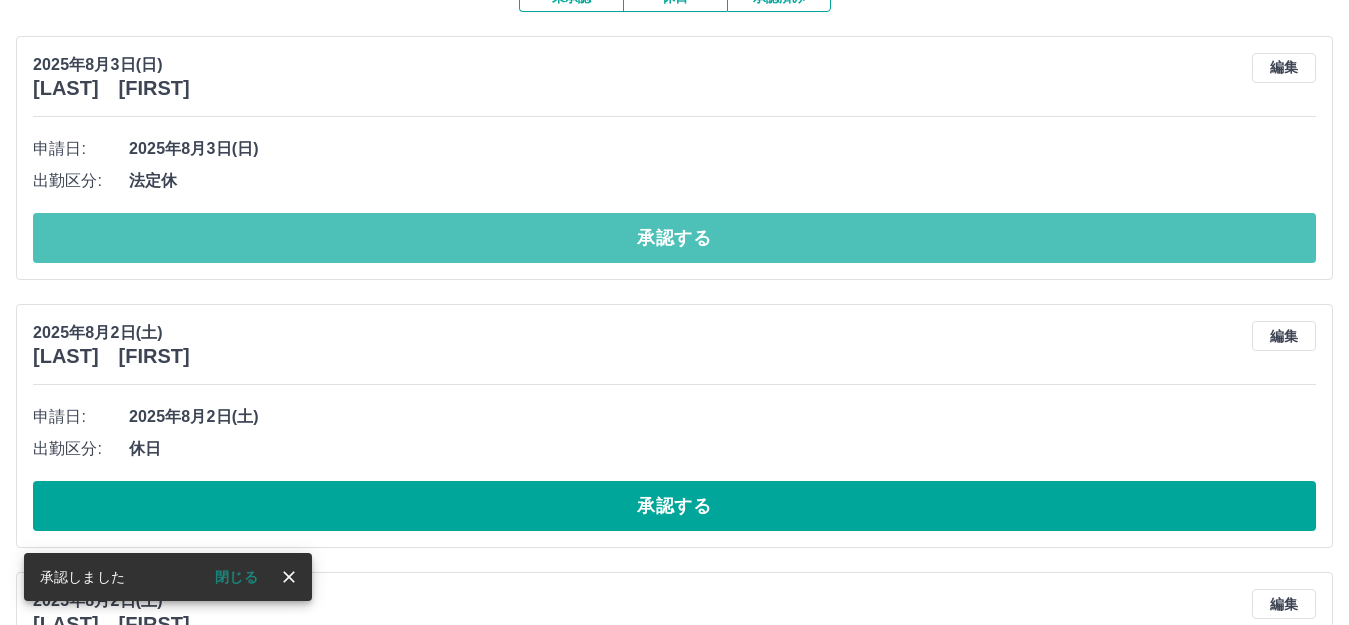 click on "承認する" at bounding box center [674, 238] 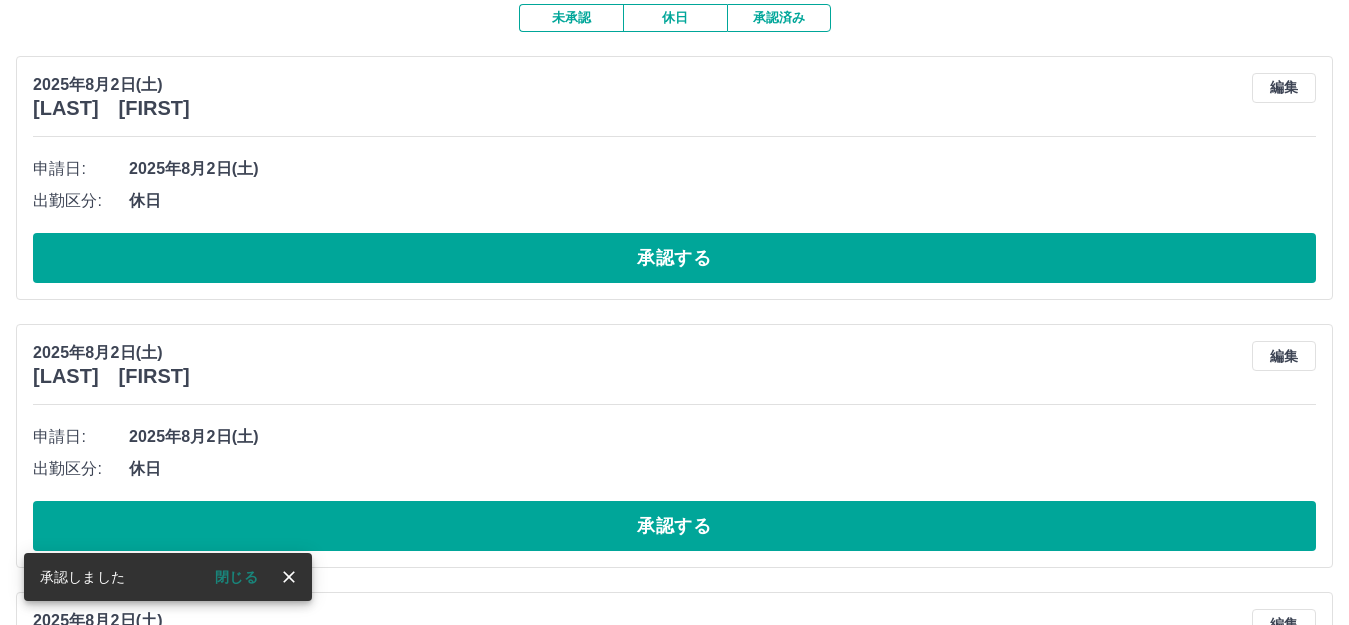 scroll, scrollTop: 200, scrollLeft: 0, axis: vertical 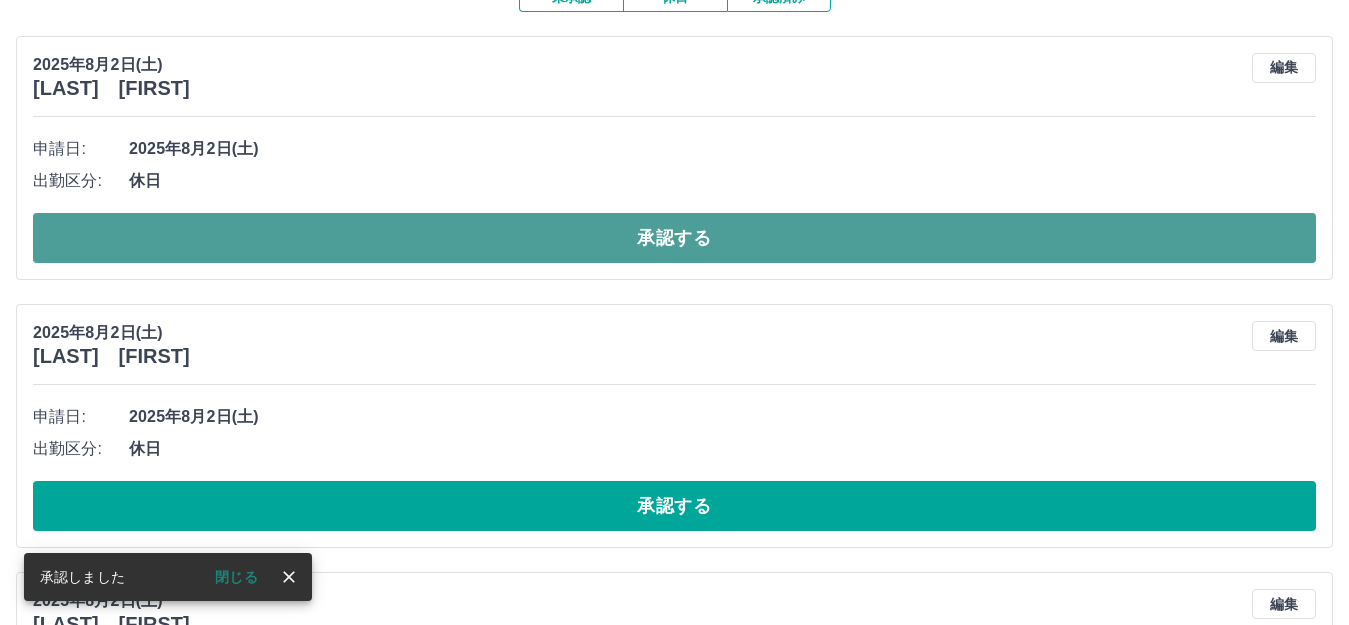 click on "承認する" at bounding box center (674, 238) 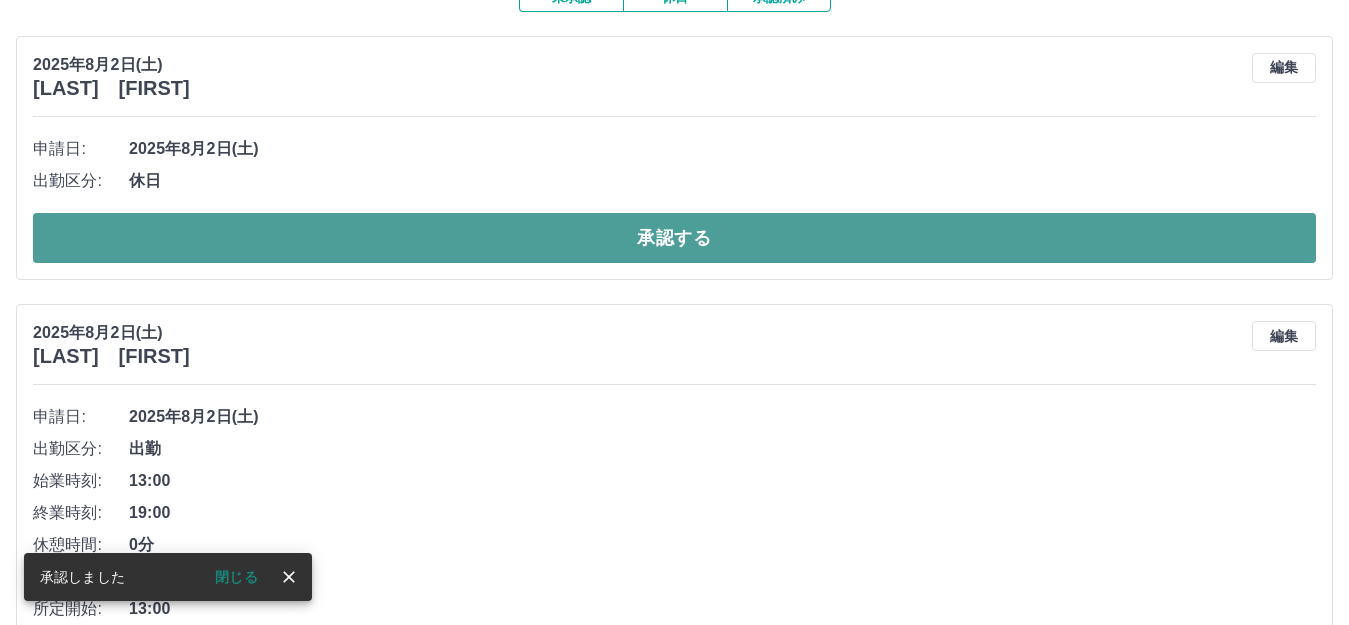 click on "承認する" at bounding box center [674, 238] 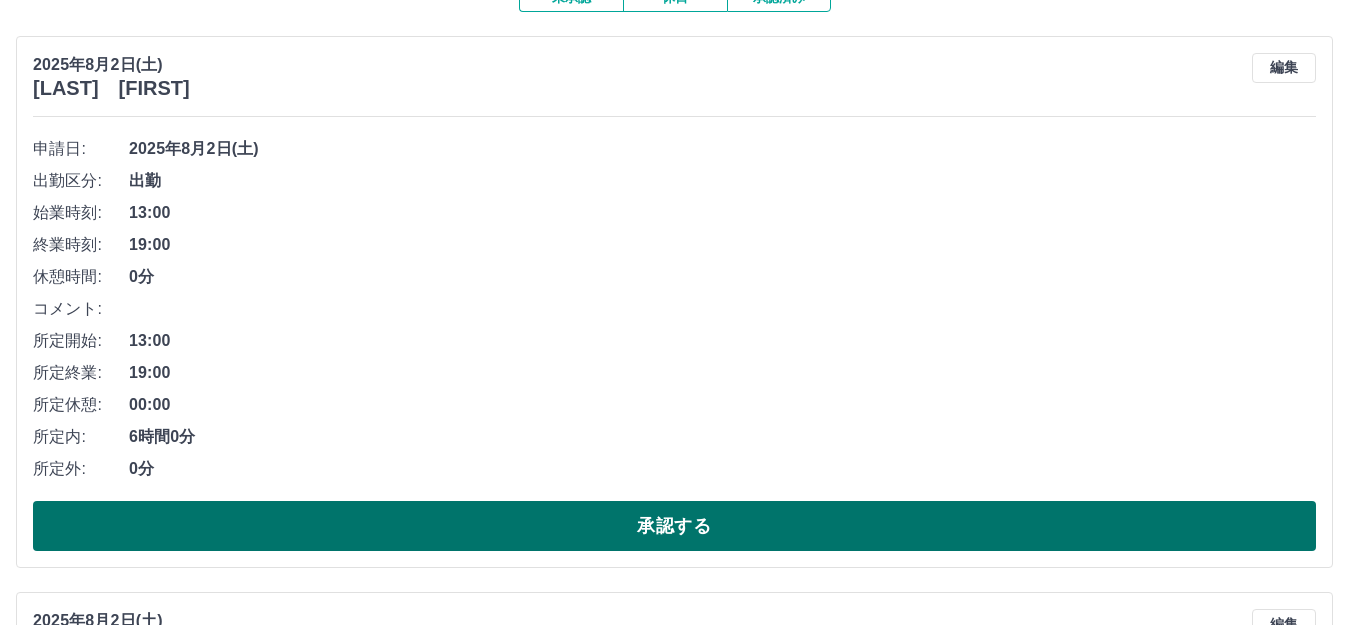 click on "承認する" at bounding box center [674, 526] 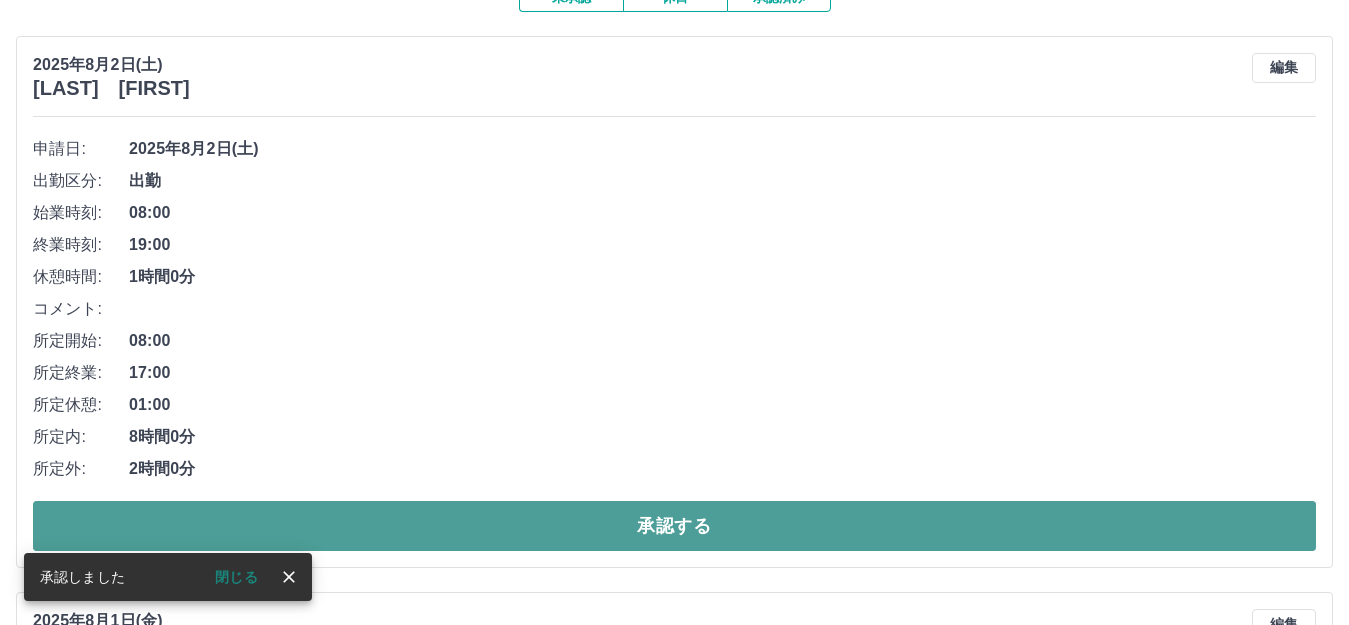 click on "承認する" at bounding box center [674, 526] 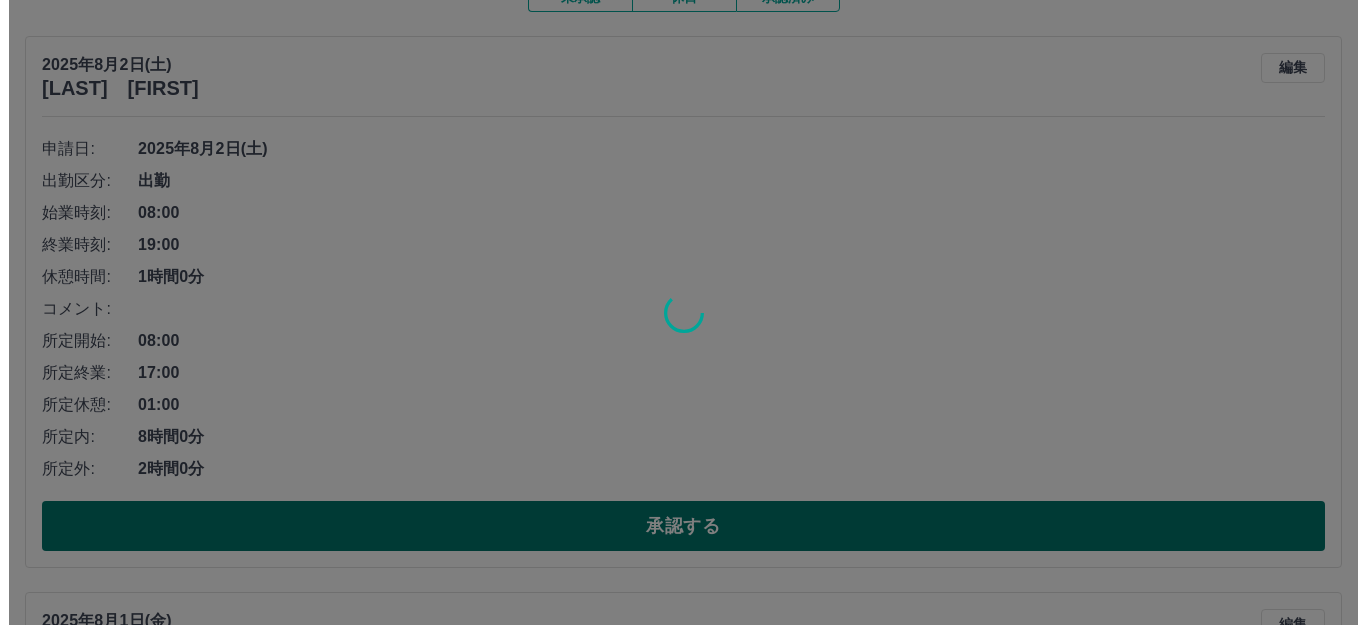 scroll, scrollTop: 0, scrollLeft: 0, axis: both 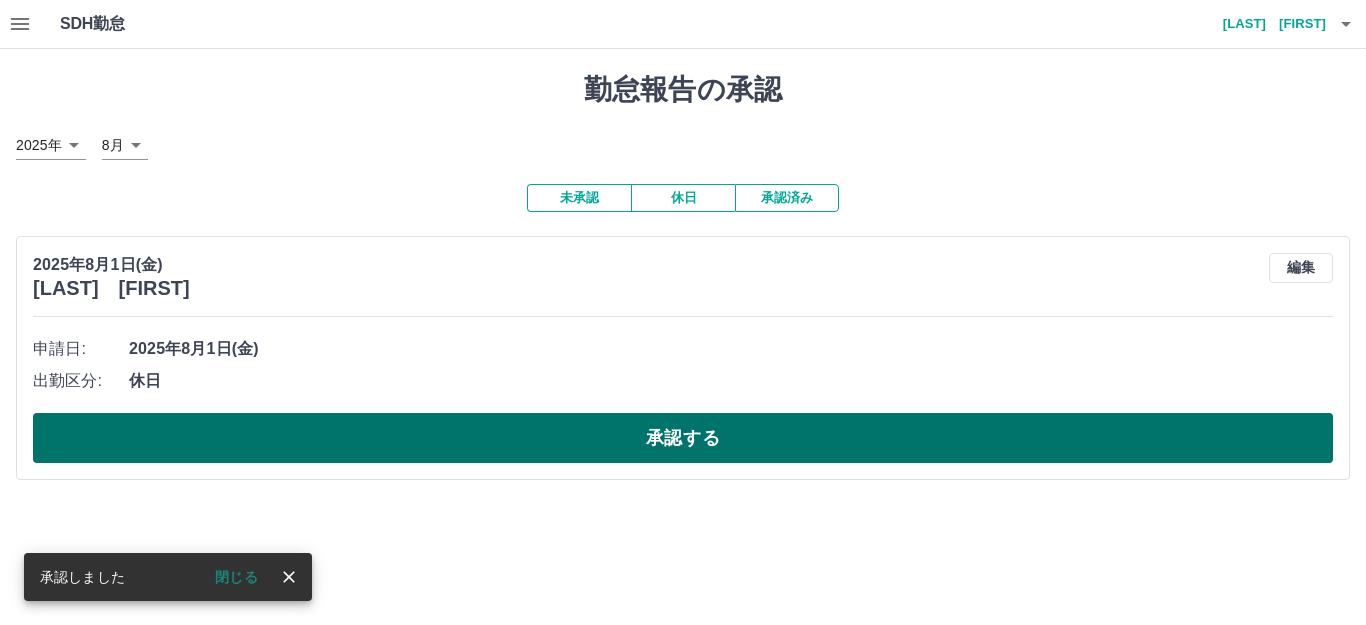 click on "承認する" at bounding box center (683, 438) 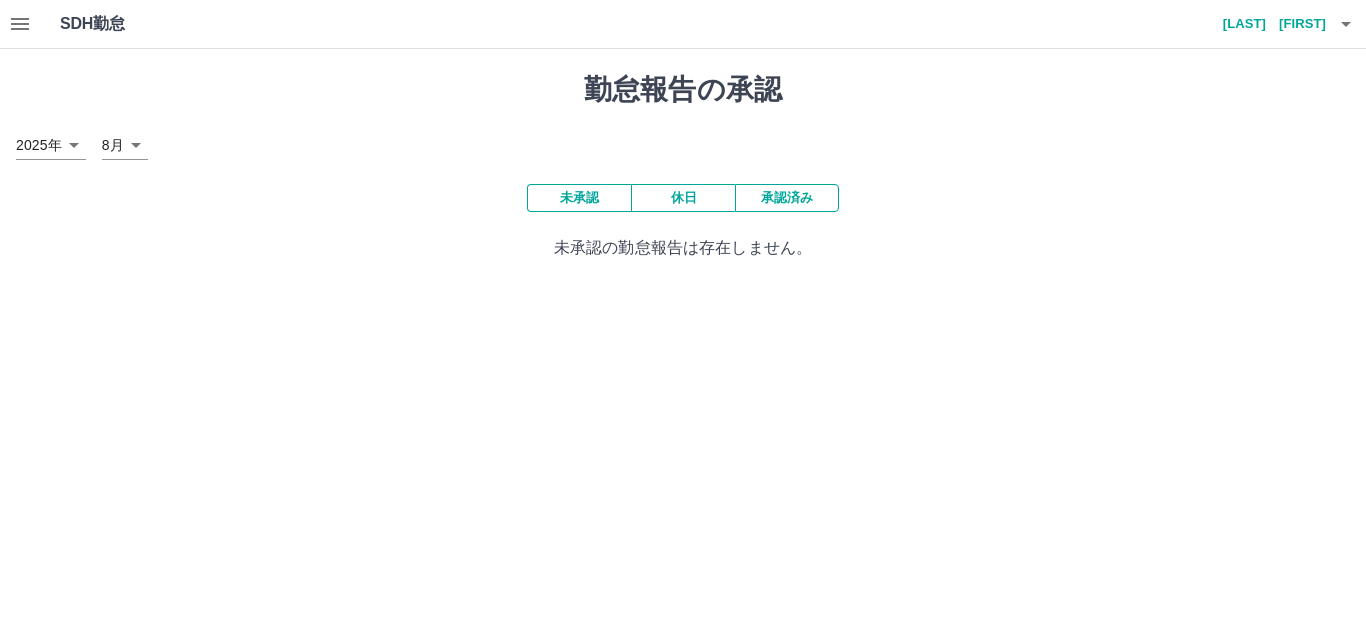 click 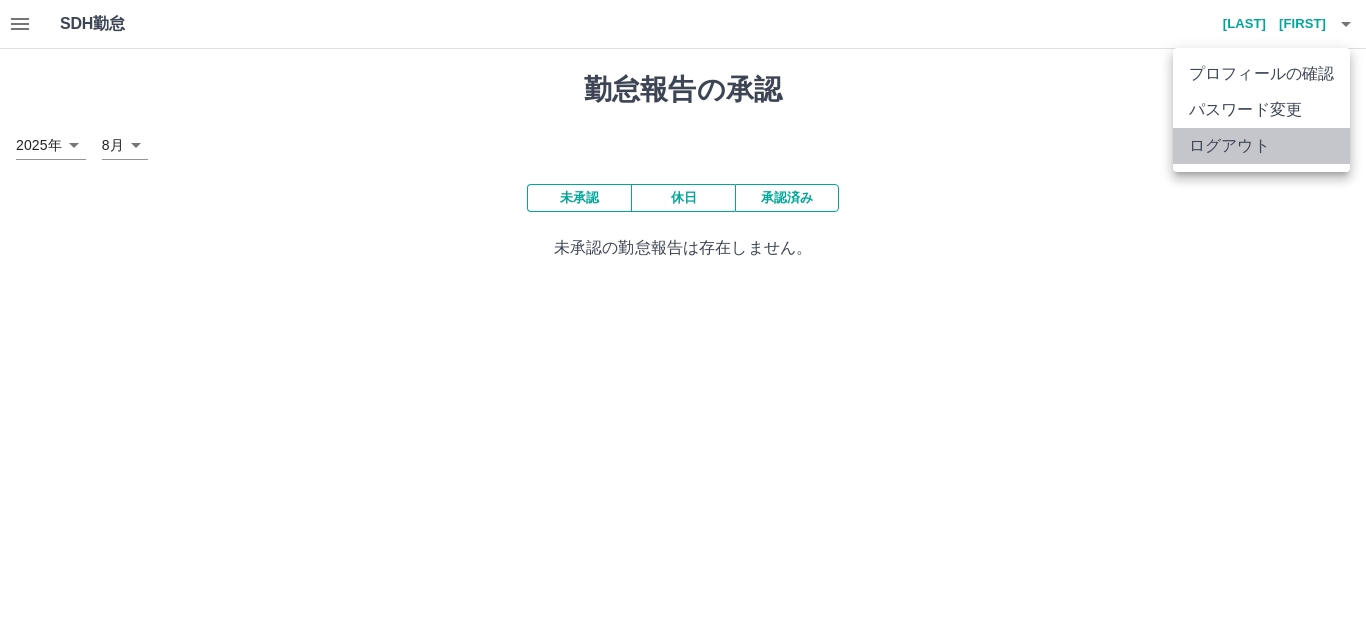 click on "ログアウト" at bounding box center (1261, 146) 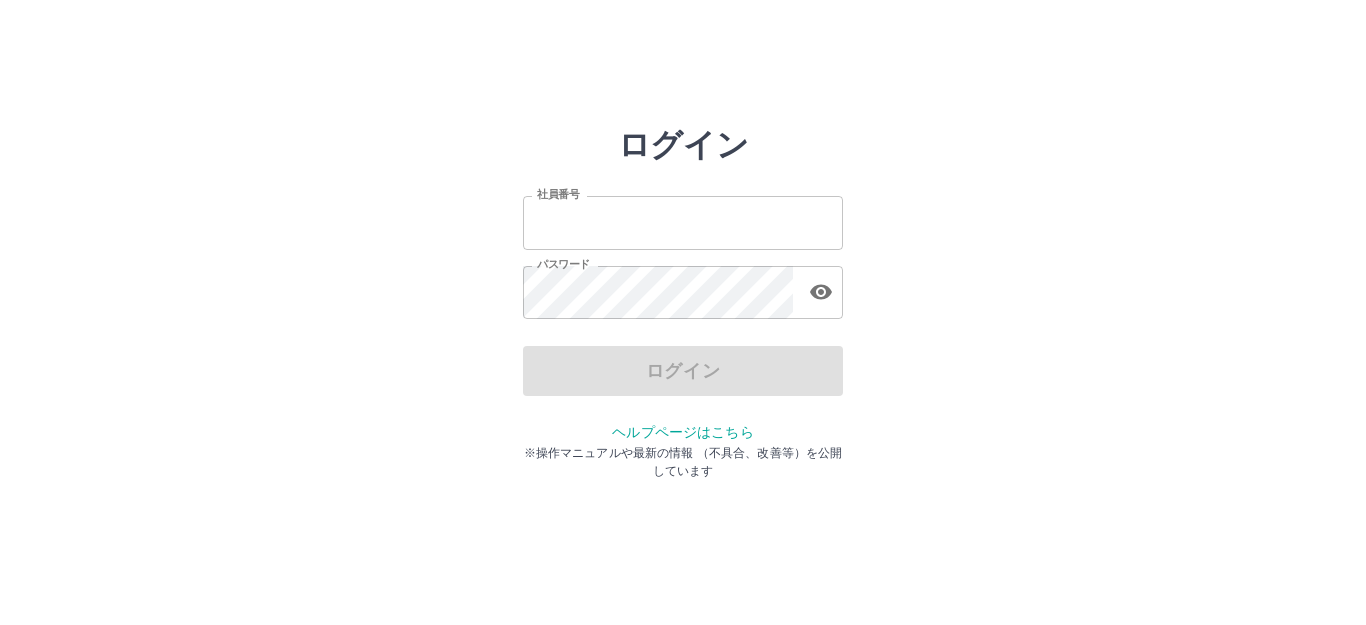 scroll, scrollTop: 0, scrollLeft: 0, axis: both 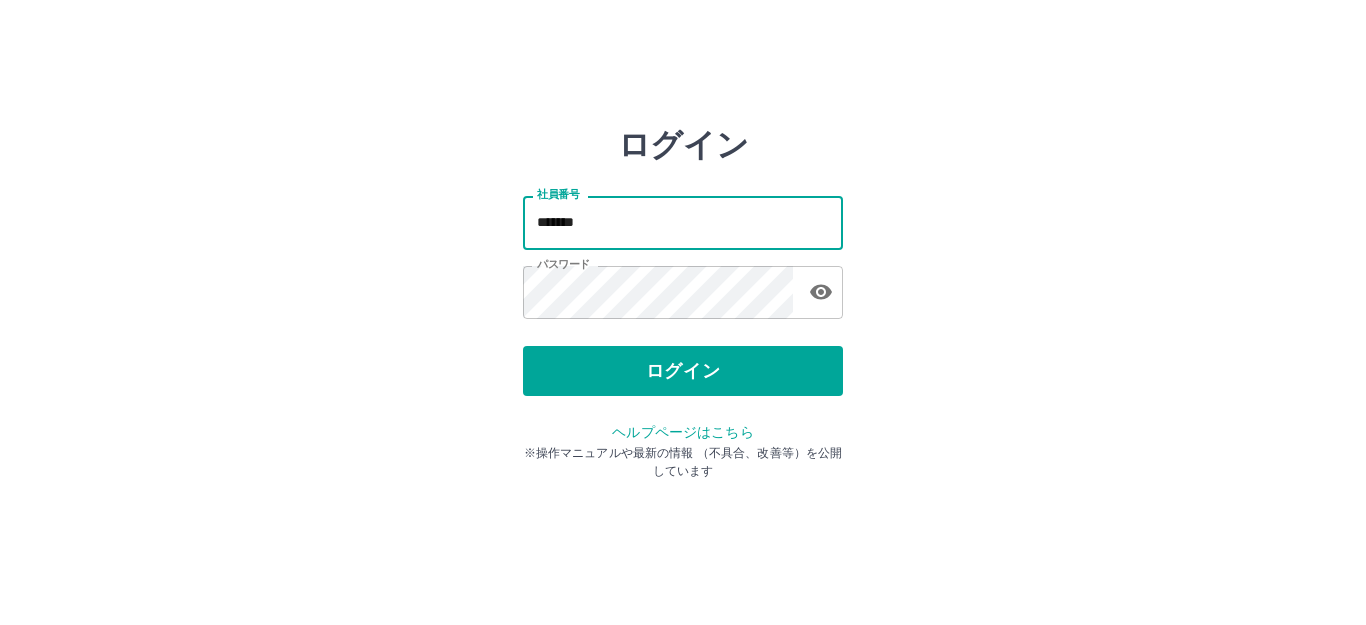 click on "*******" at bounding box center [683, 222] 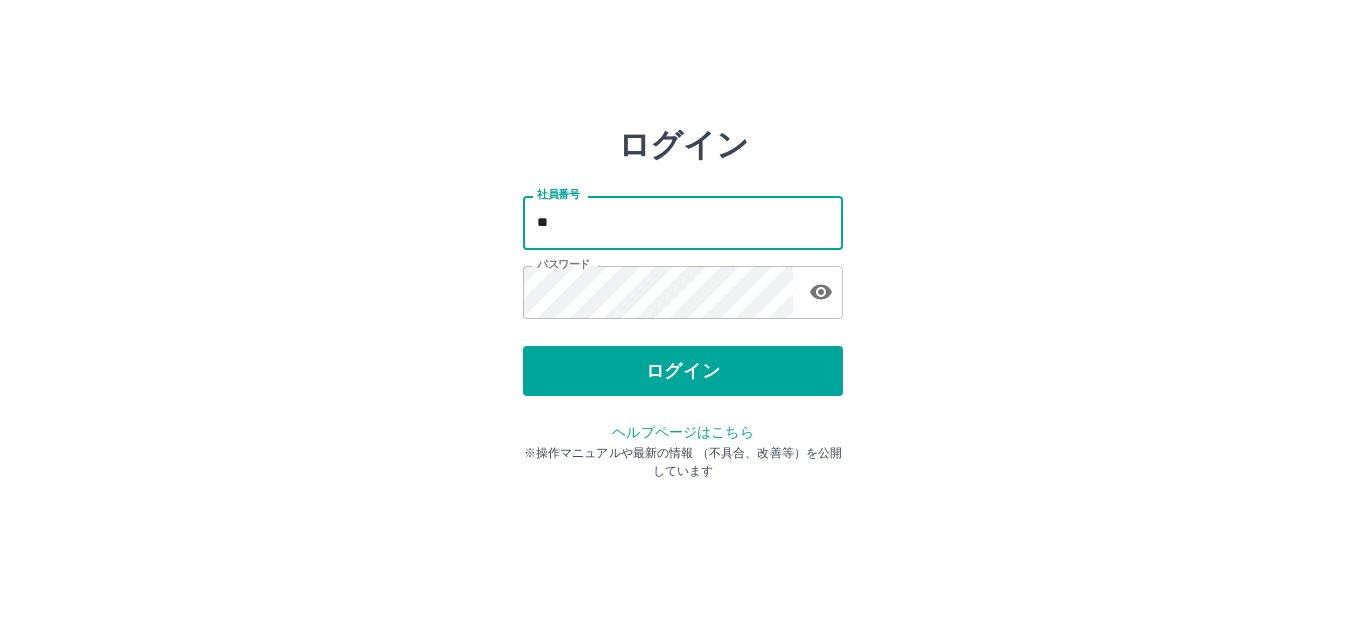 type on "*" 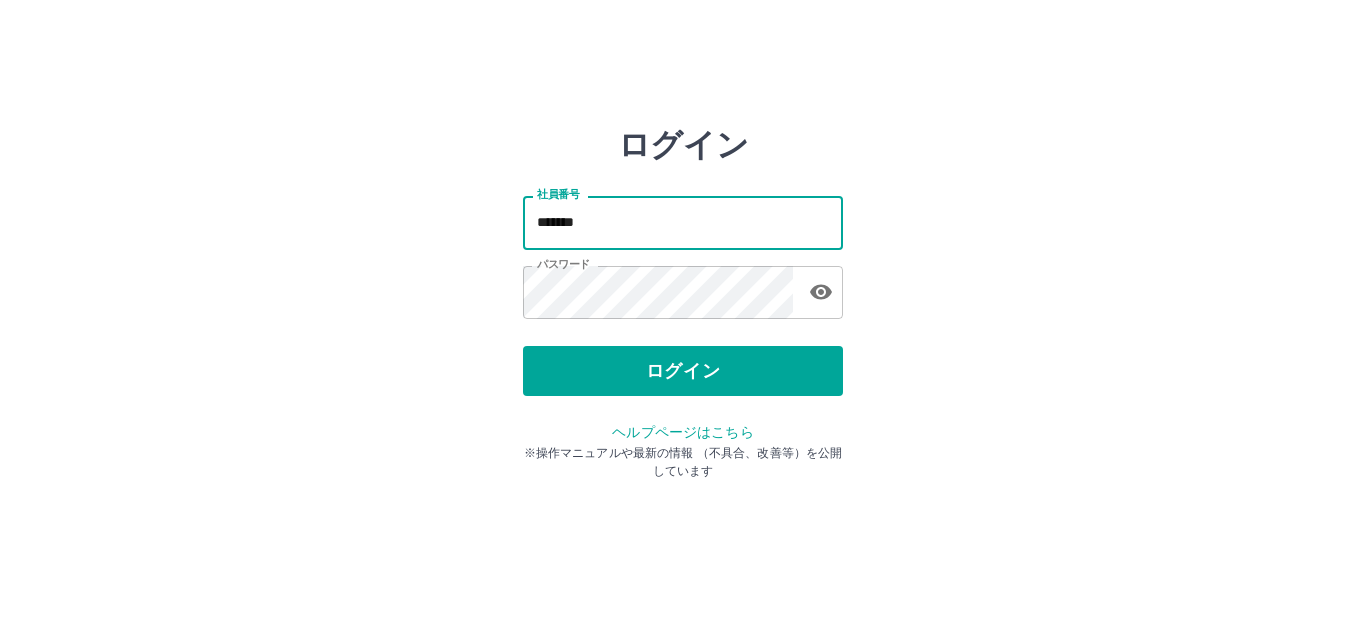 type on "*******" 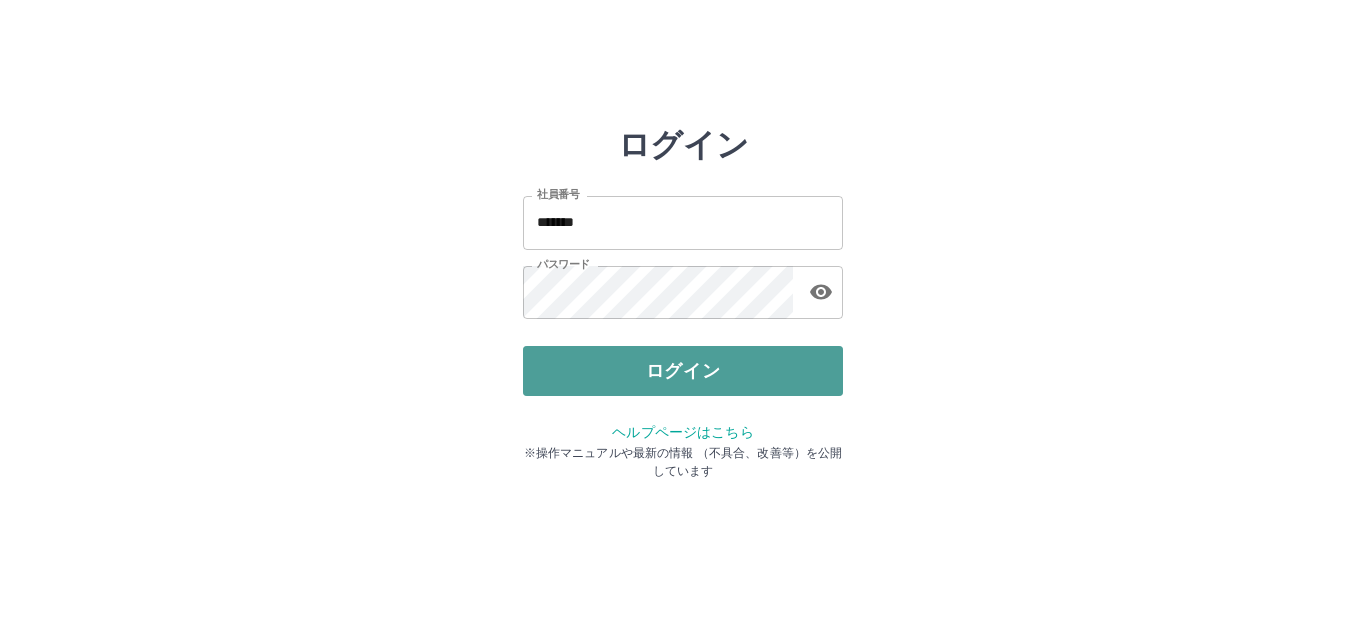 click on "ログイン" at bounding box center [683, 371] 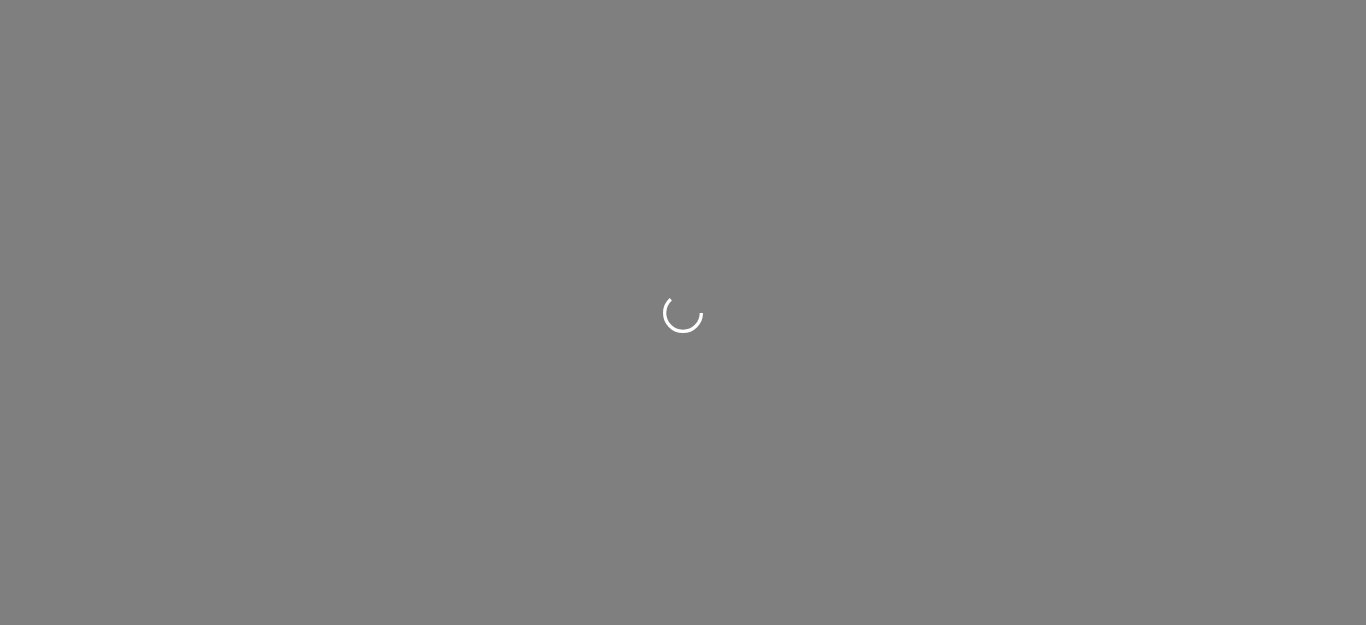 scroll, scrollTop: 0, scrollLeft: 0, axis: both 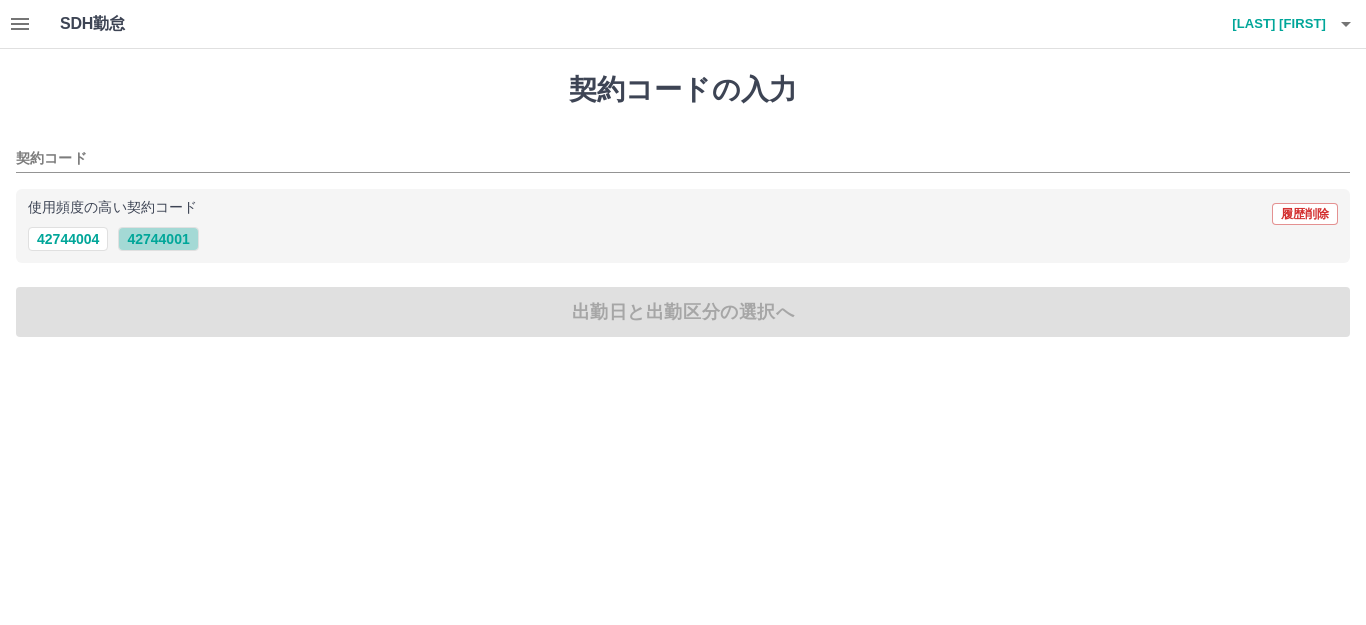 click on "42744001" at bounding box center (158, 239) 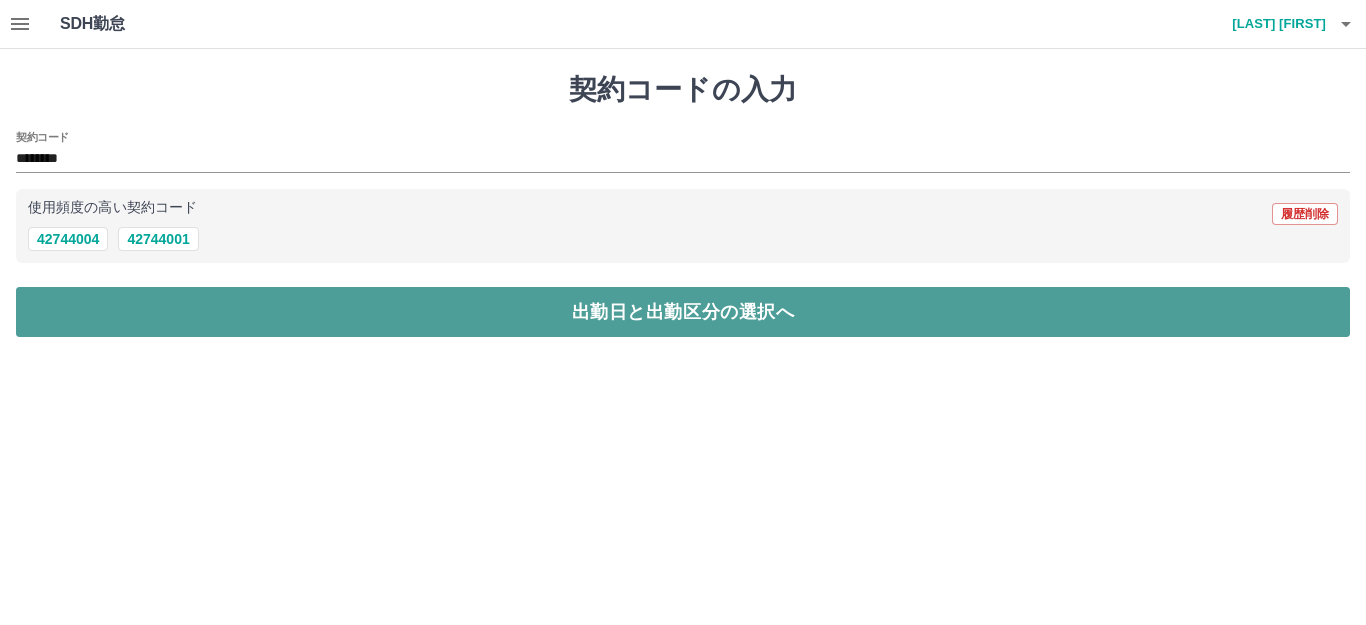 click on "出勤日と出勤区分の選択へ" at bounding box center [683, 312] 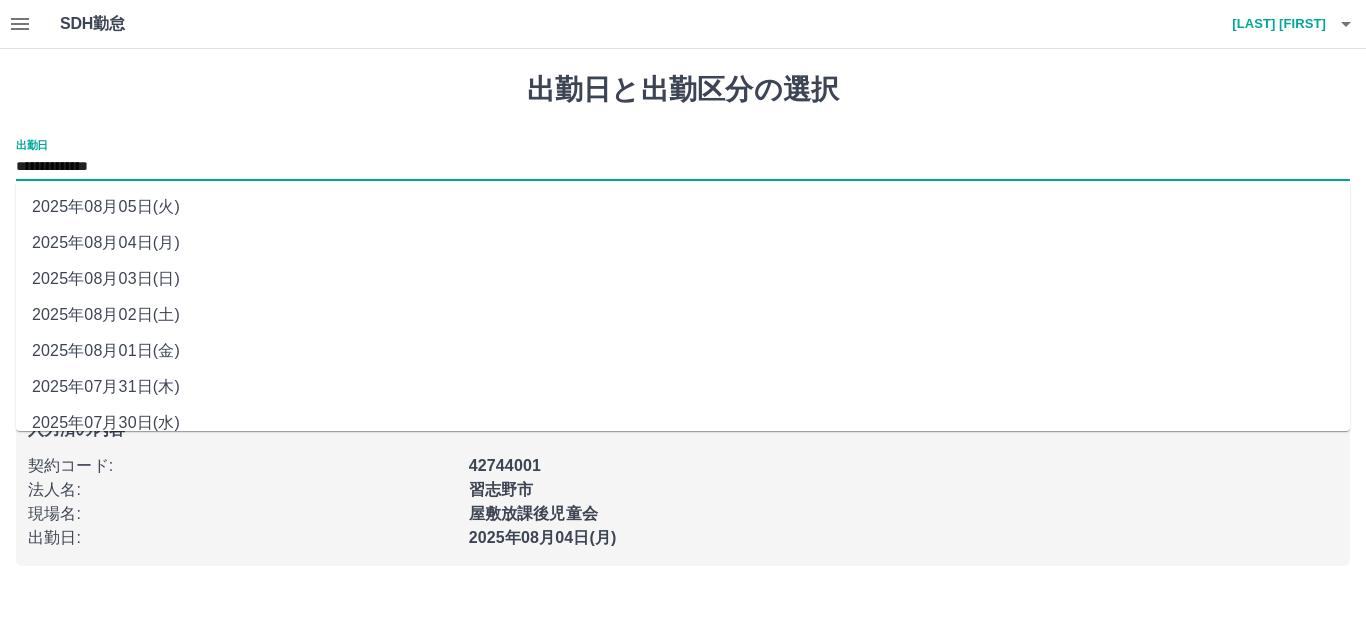 click on "**********" at bounding box center [683, 167] 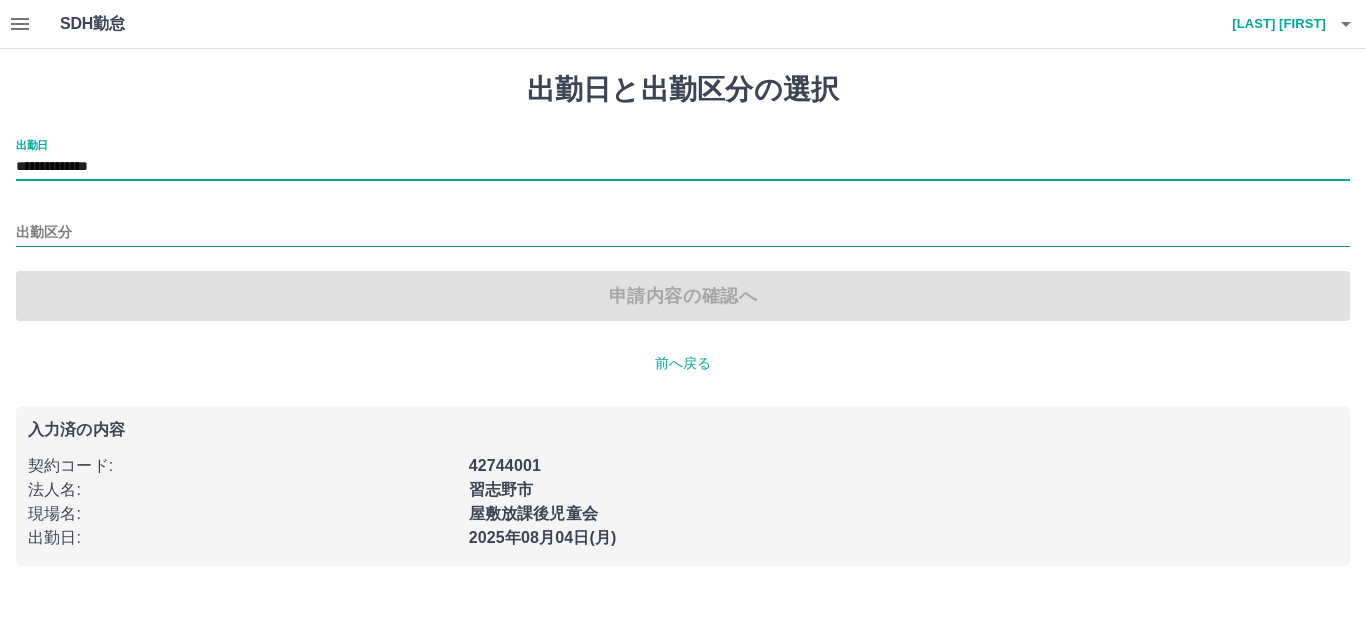 click on "出勤区分" at bounding box center [683, 233] 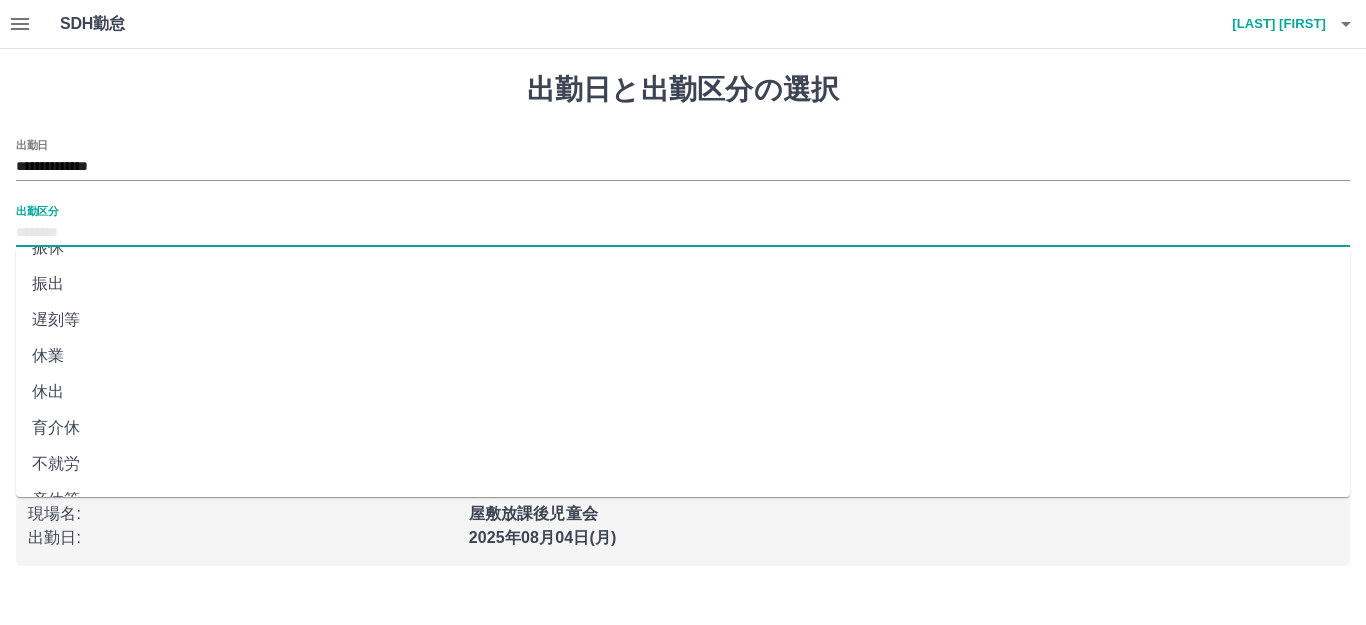 scroll, scrollTop: 400, scrollLeft: 0, axis: vertical 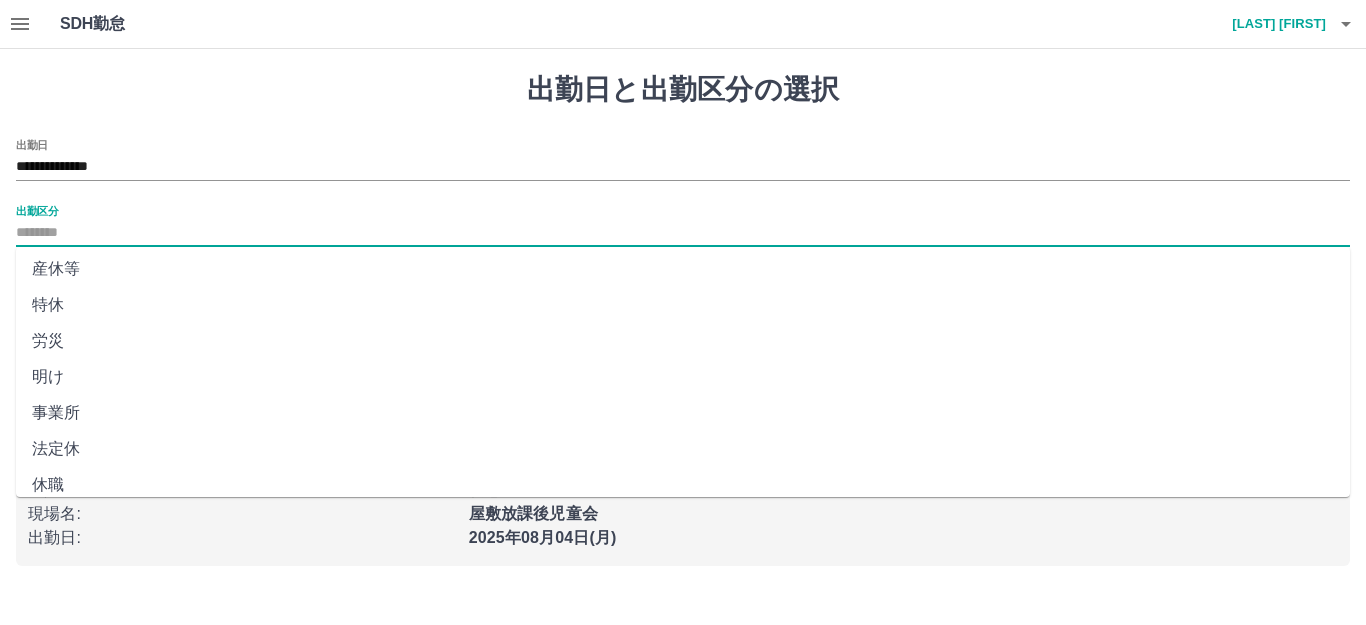 click on "法定休" at bounding box center (683, 449) 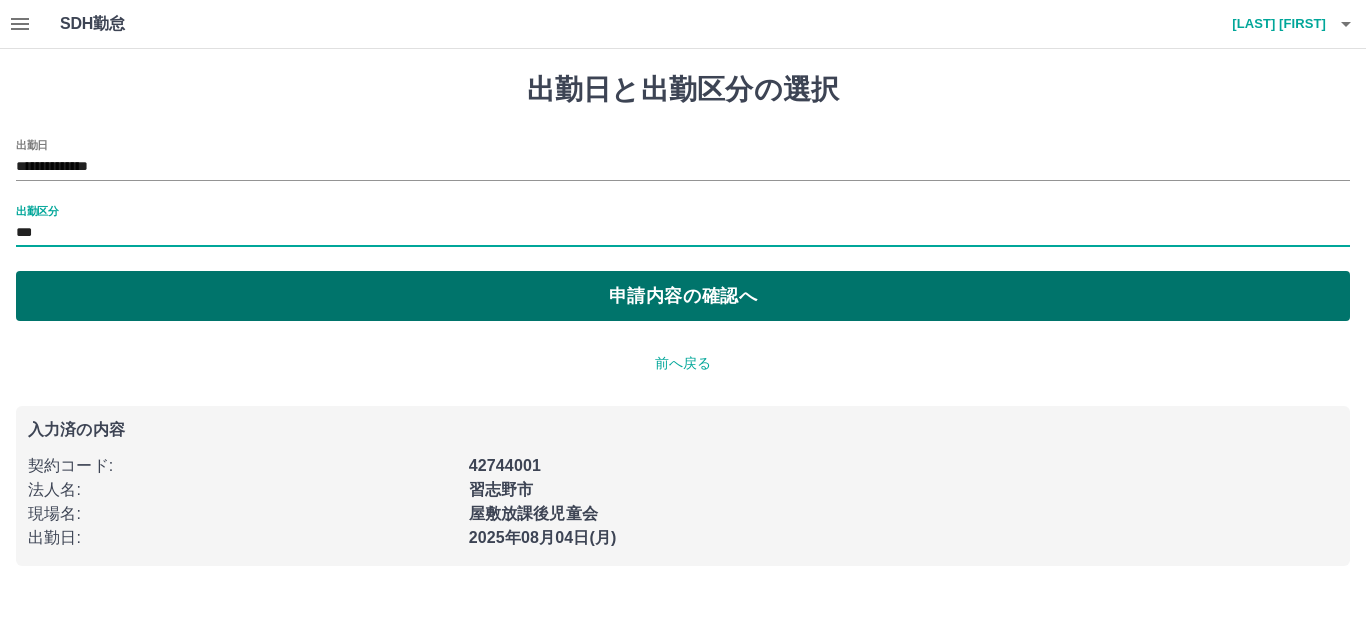 click on "申請内容の確認へ" at bounding box center [683, 296] 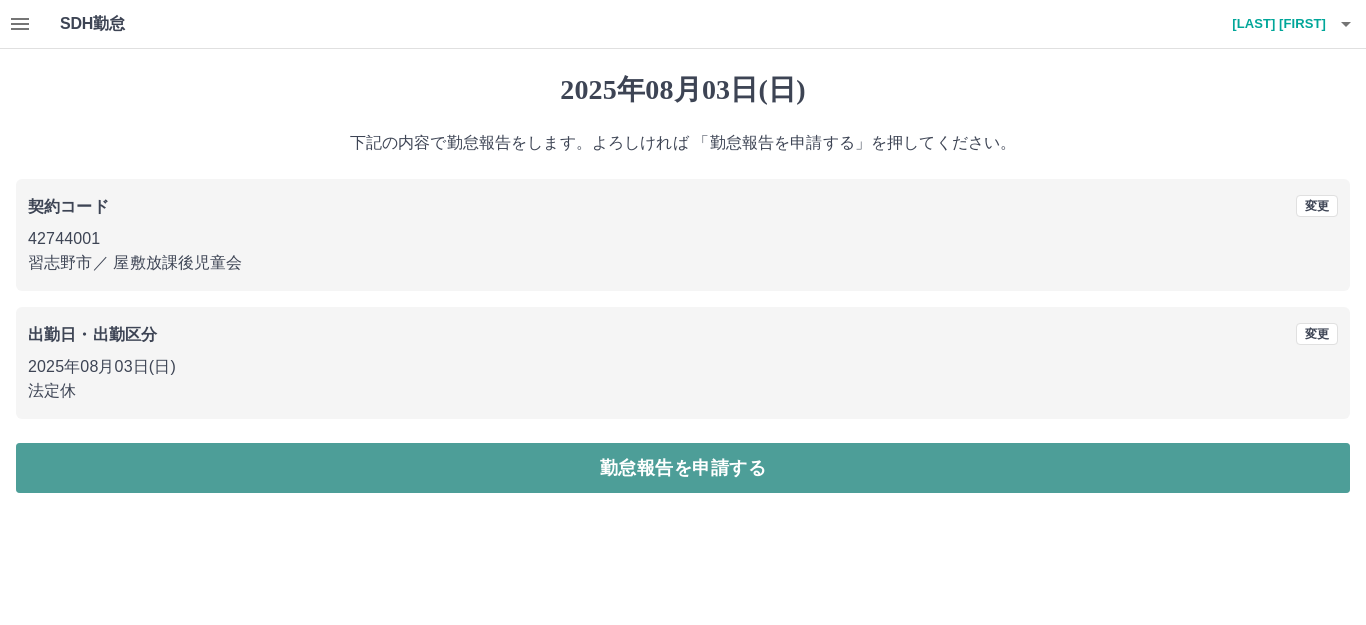 click on "勤怠報告を申請する" at bounding box center (683, 468) 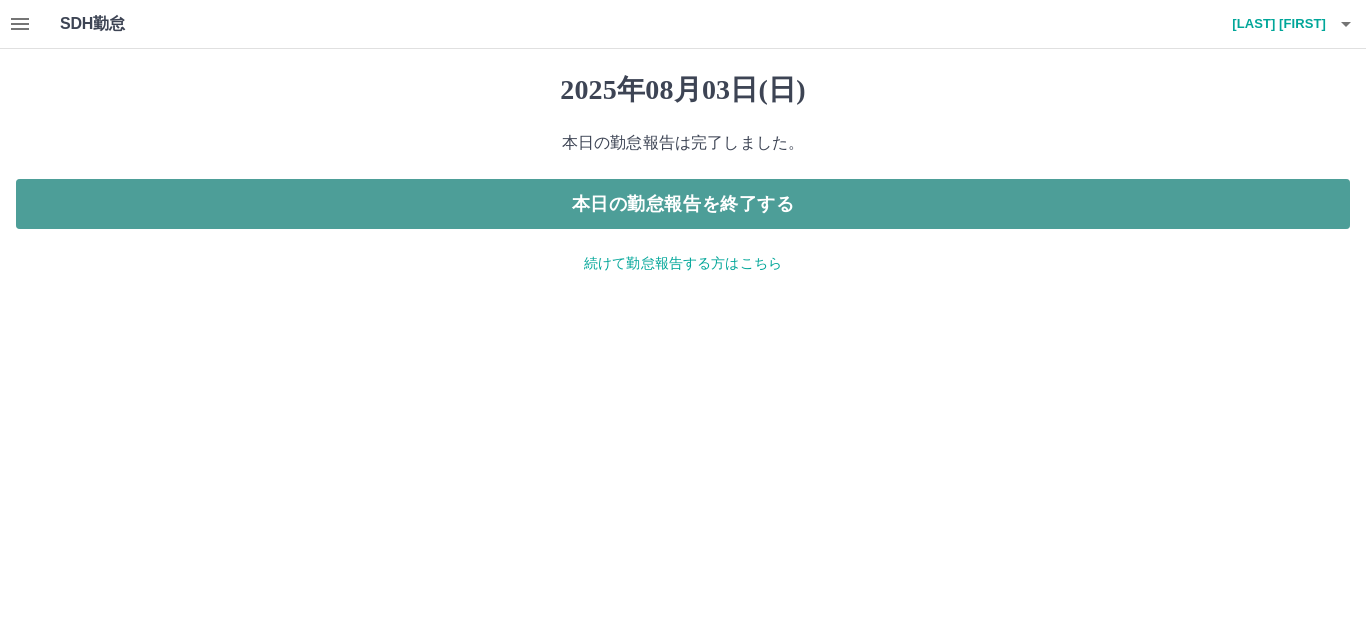click on "本日の勤怠報告を終了する" at bounding box center (683, 204) 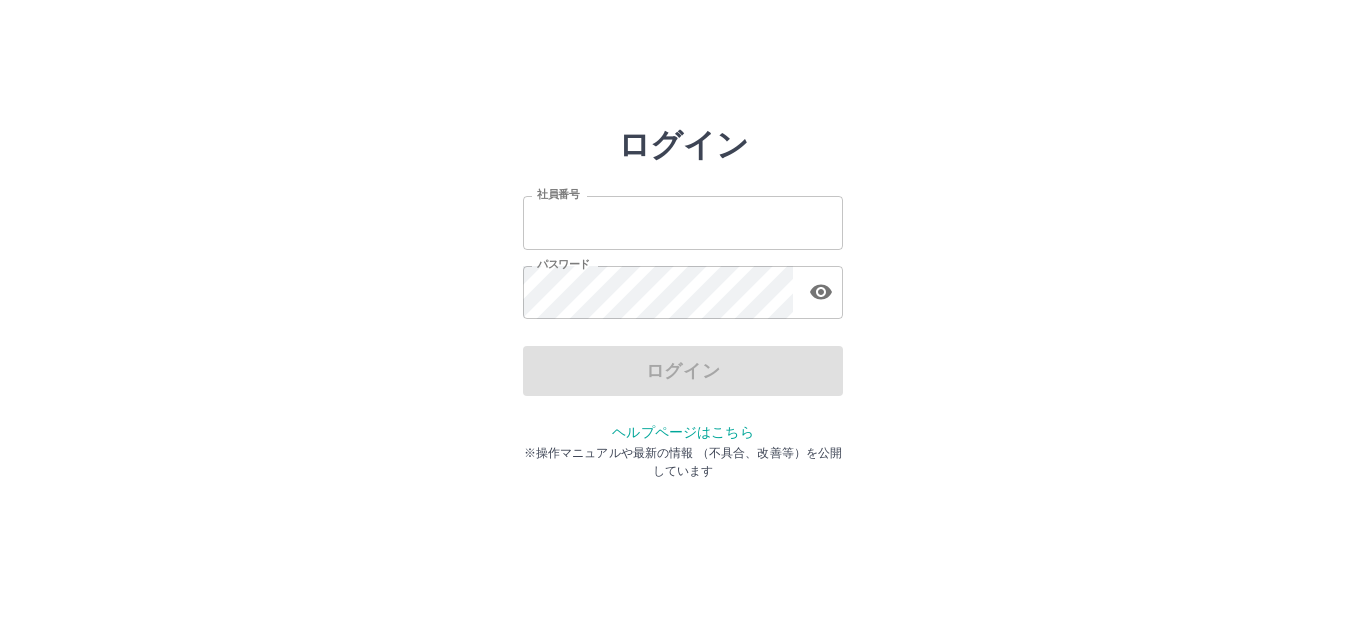 scroll, scrollTop: 0, scrollLeft: 0, axis: both 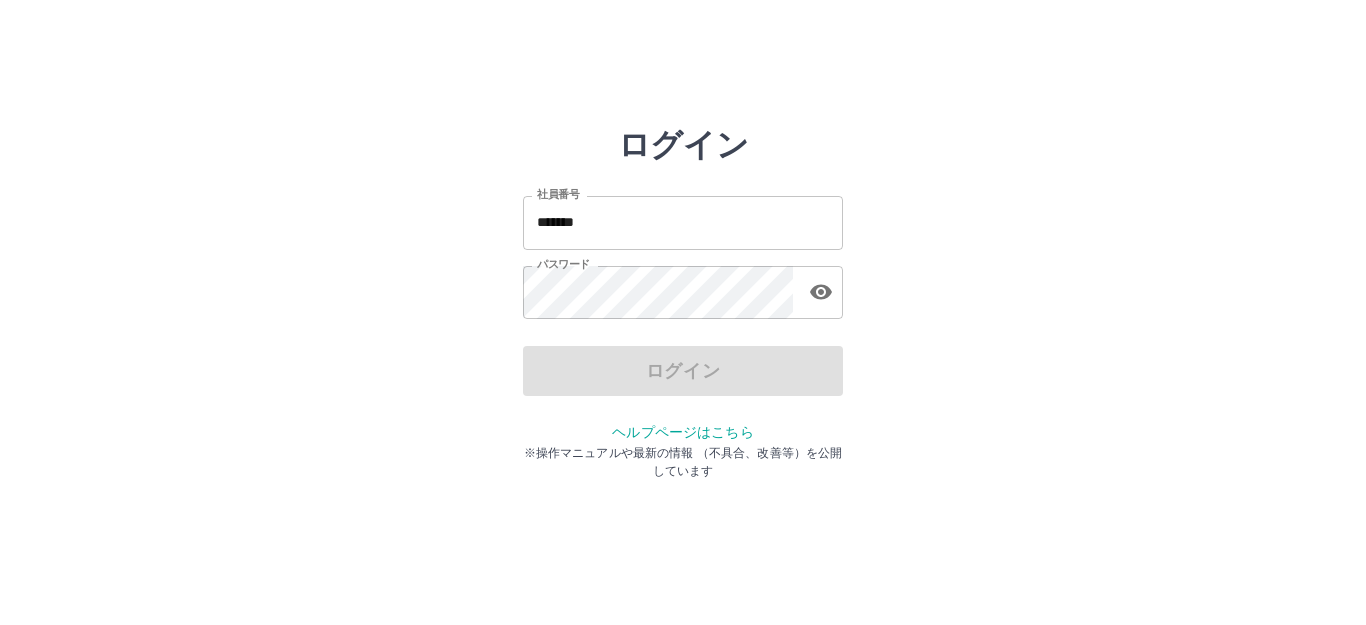 click on "ログイン" at bounding box center (683, 371) 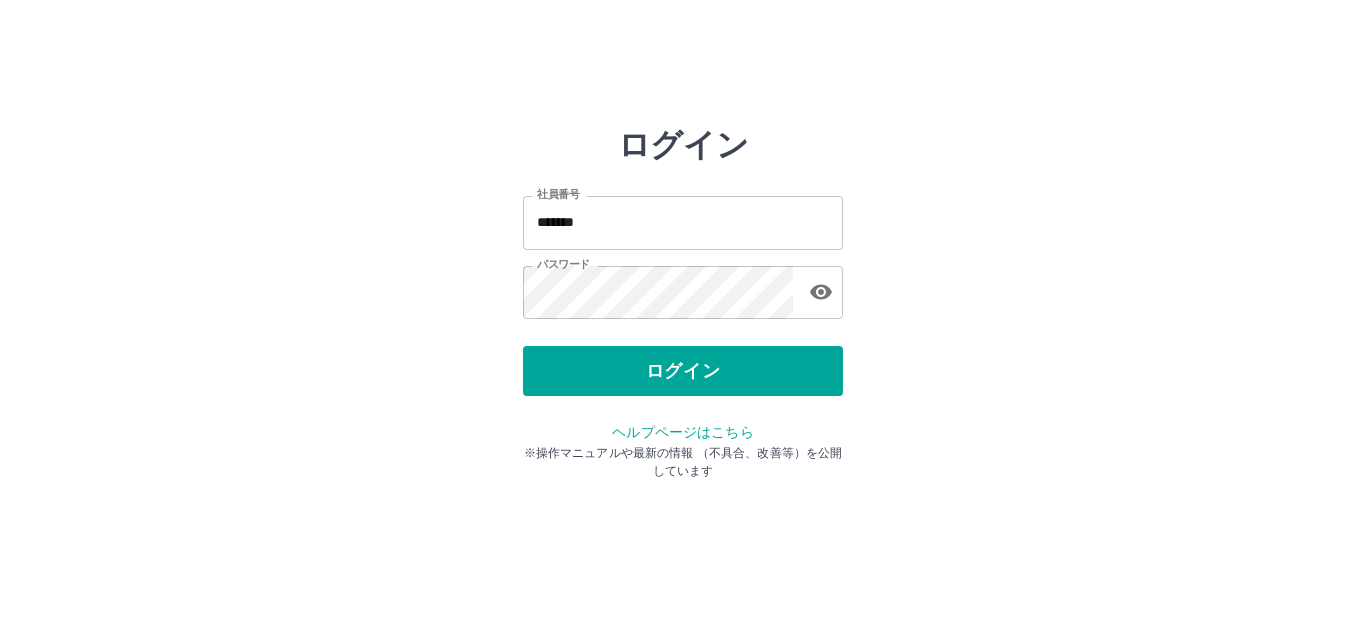 click on "ログイン" at bounding box center [683, 371] 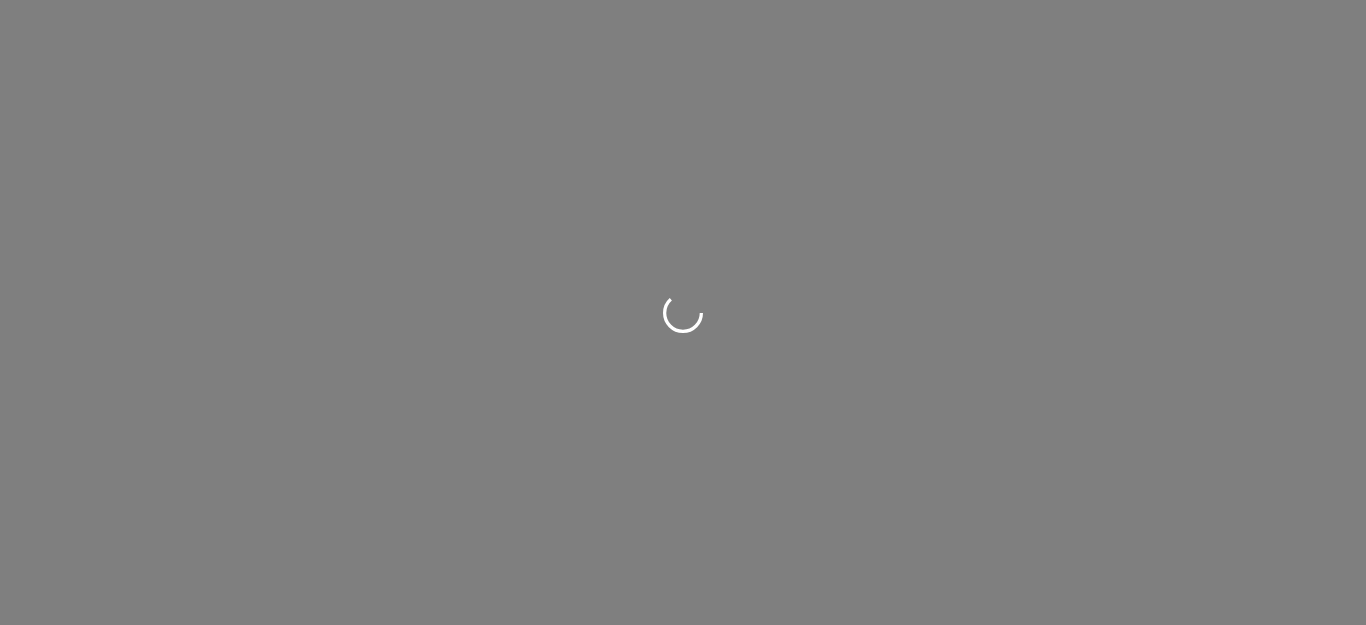 scroll, scrollTop: 0, scrollLeft: 0, axis: both 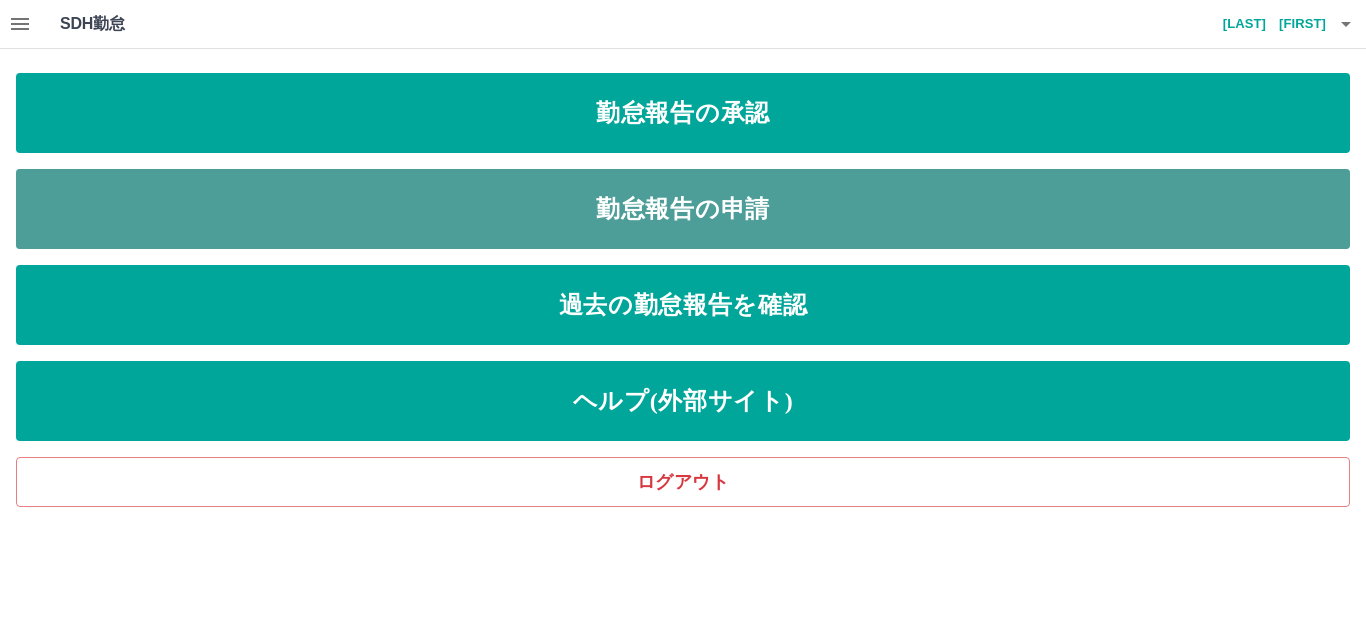 click on "勤怠報告の申請" at bounding box center (683, 209) 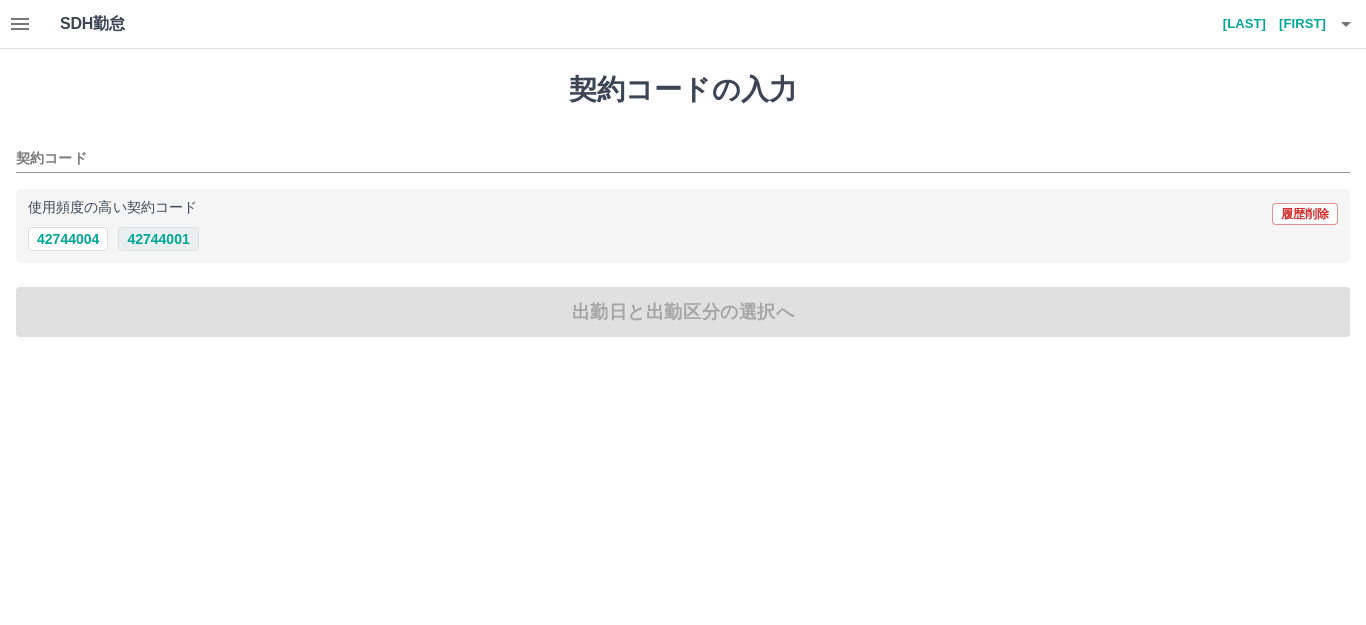 click on "42744001" at bounding box center [158, 239] 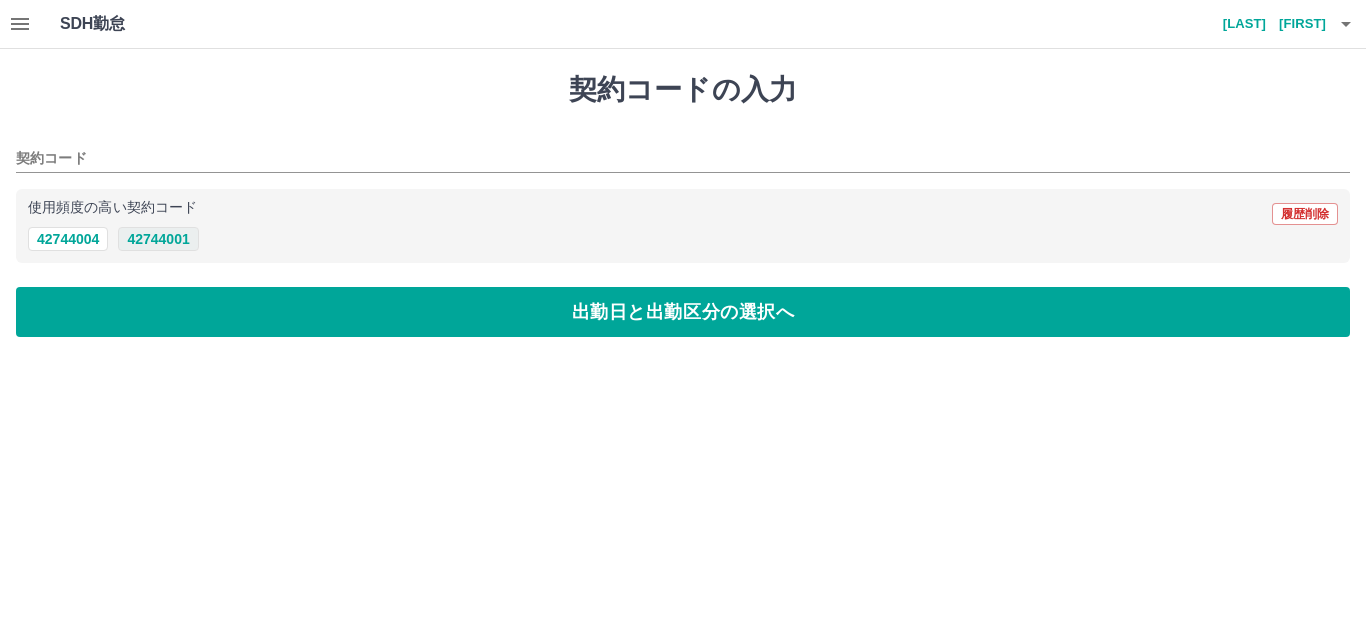 type on "********" 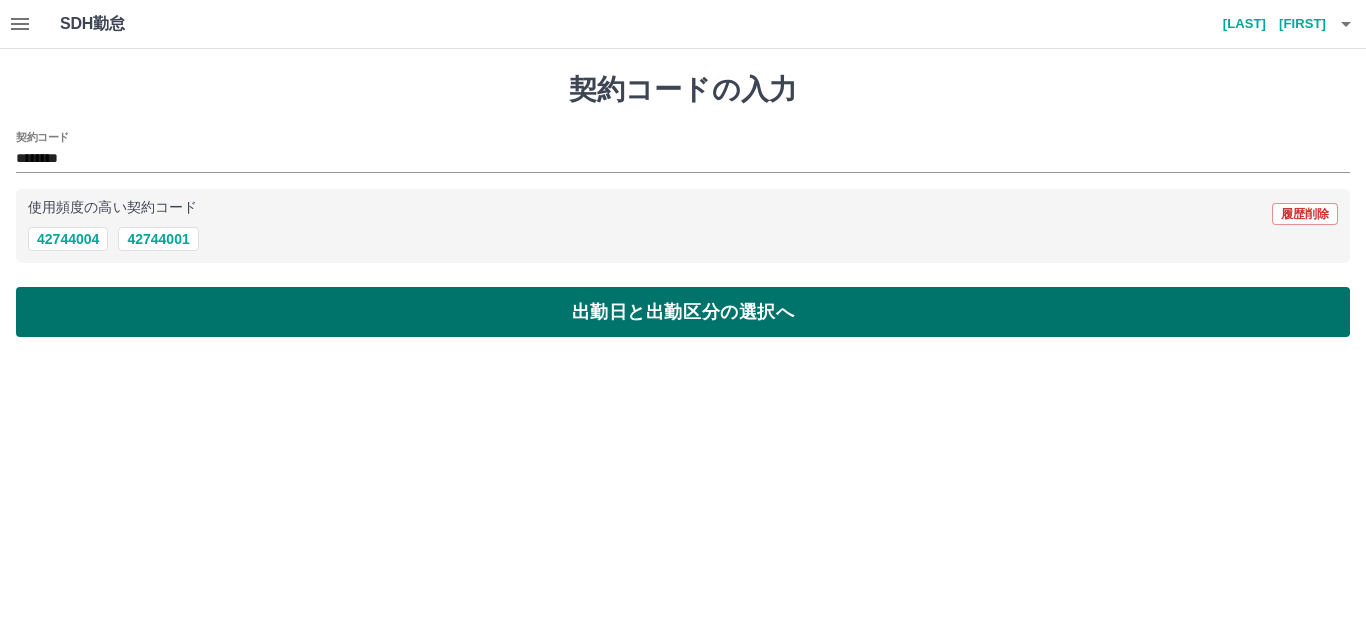 click on "出勤日と出勤区分の選択へ" at bounding box center (683, 312) 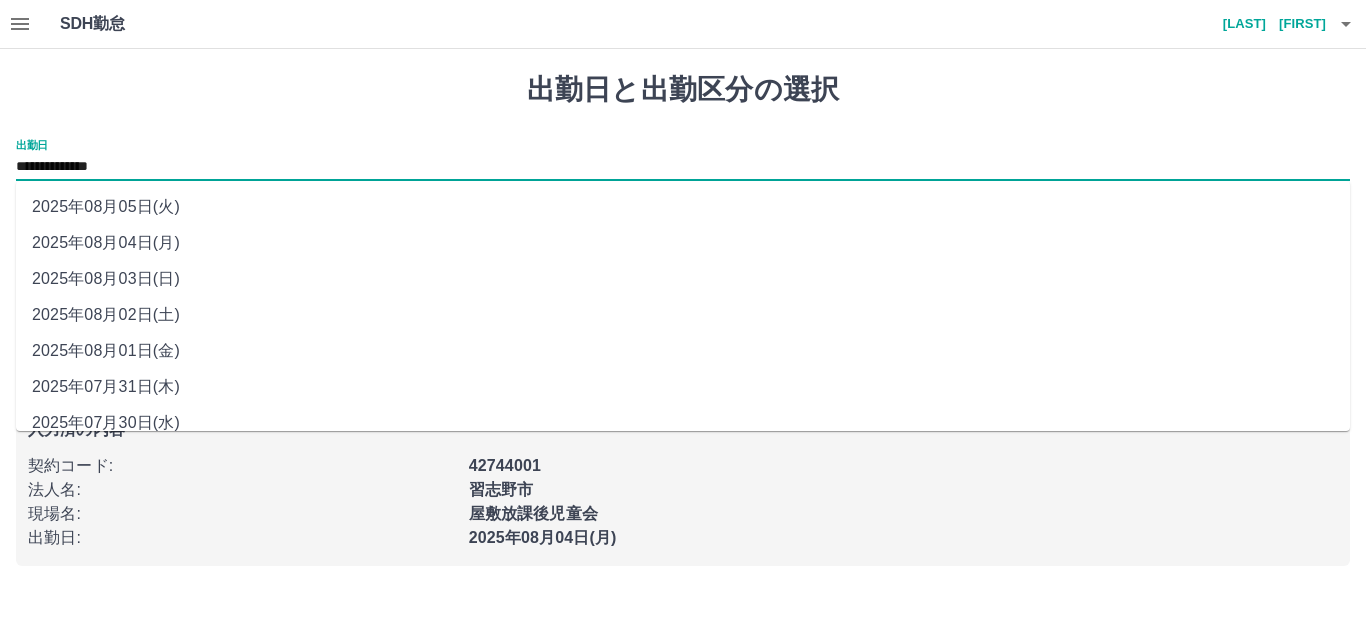 click on "**********" at bounding box center [683, 167] 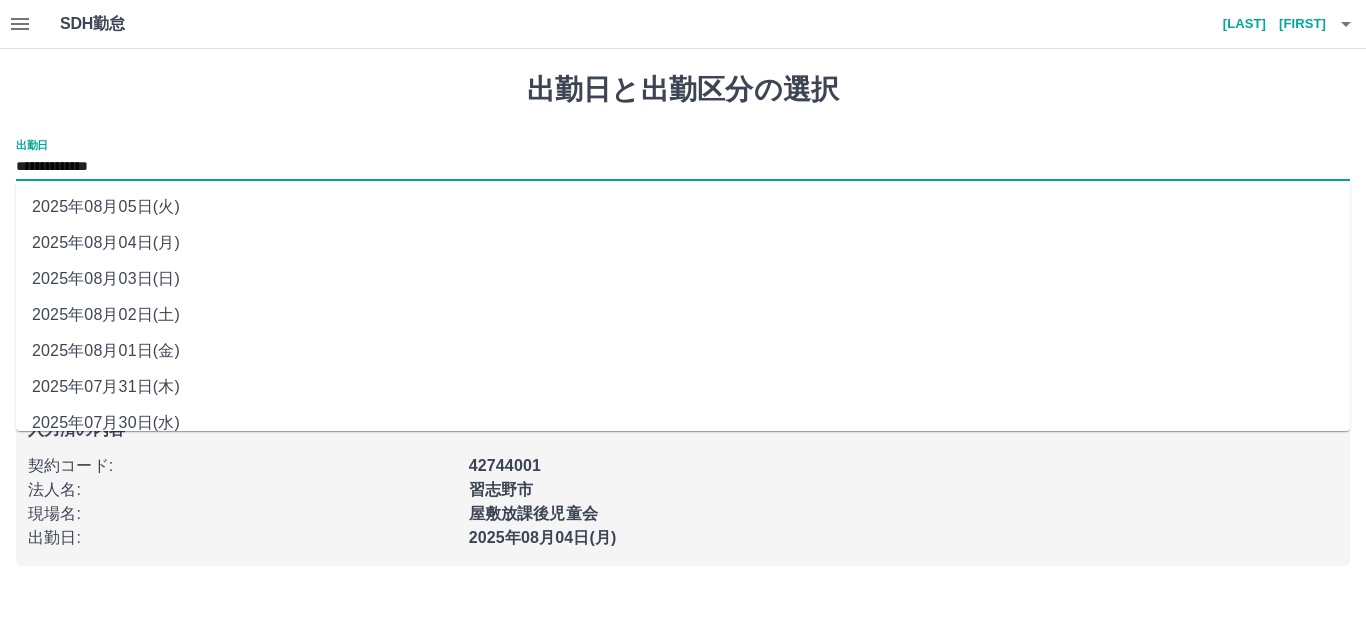 click on "2025年08月02日(土)" at bounding box center [683, 315] 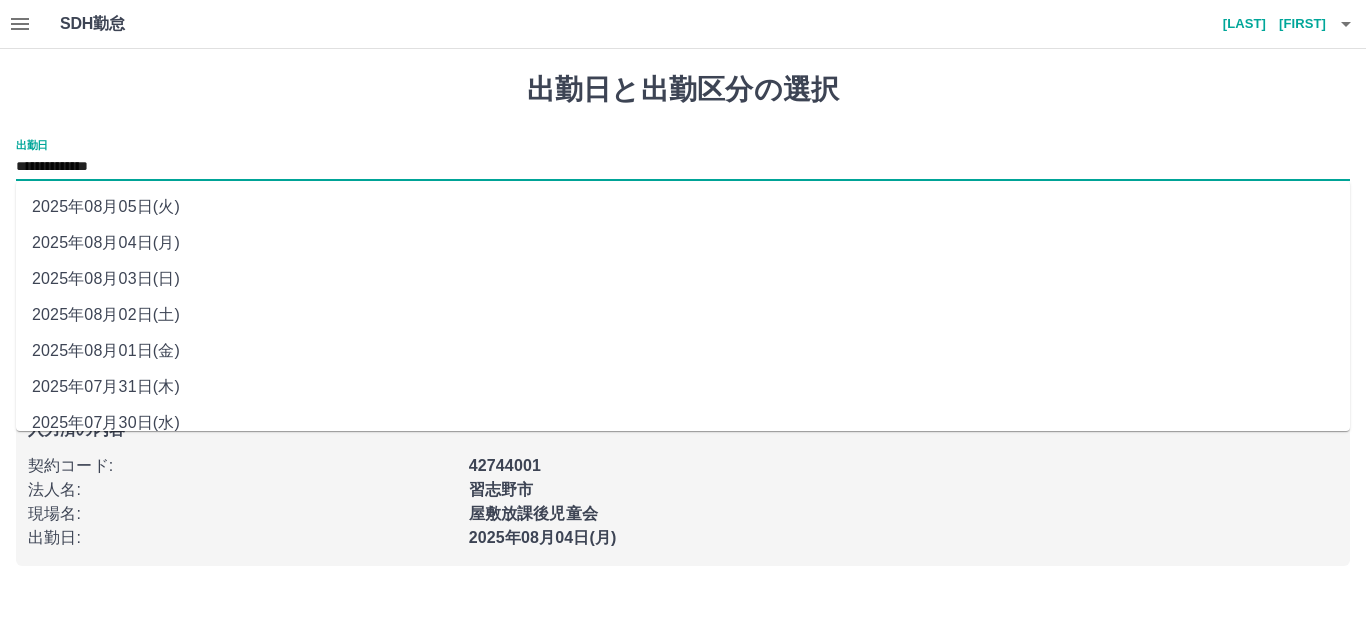 type on "**********" 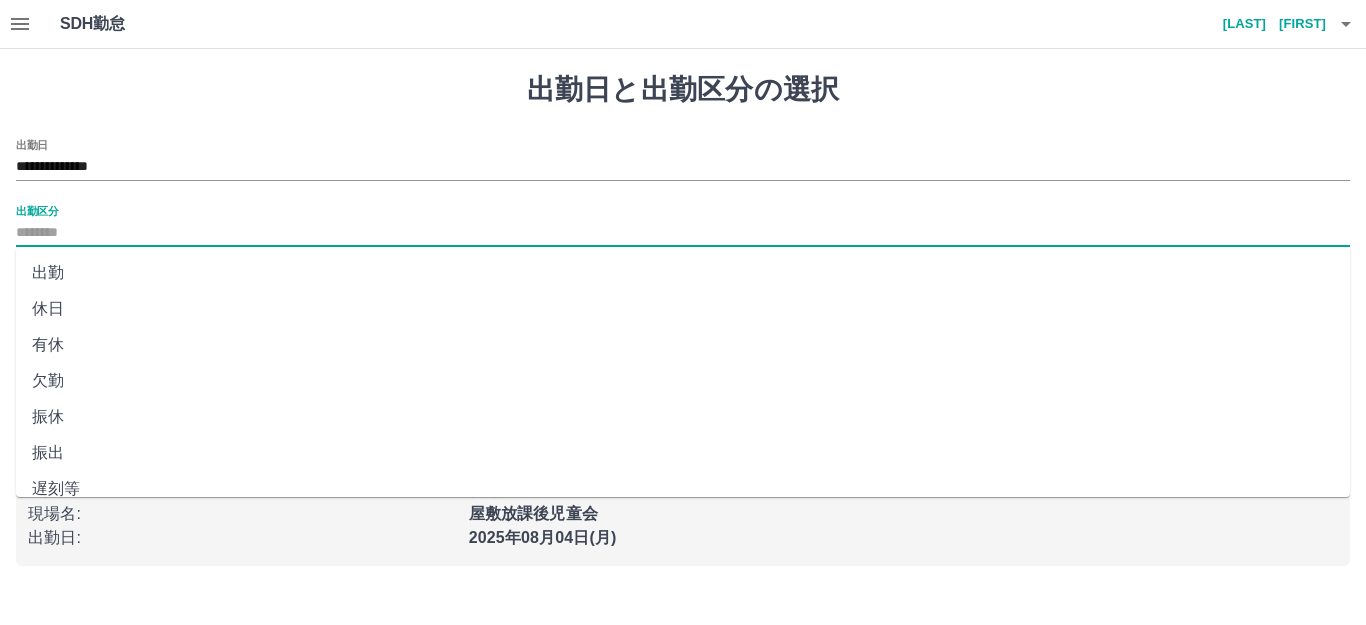 click on "出勤区分" at bounding box center (683, 233) 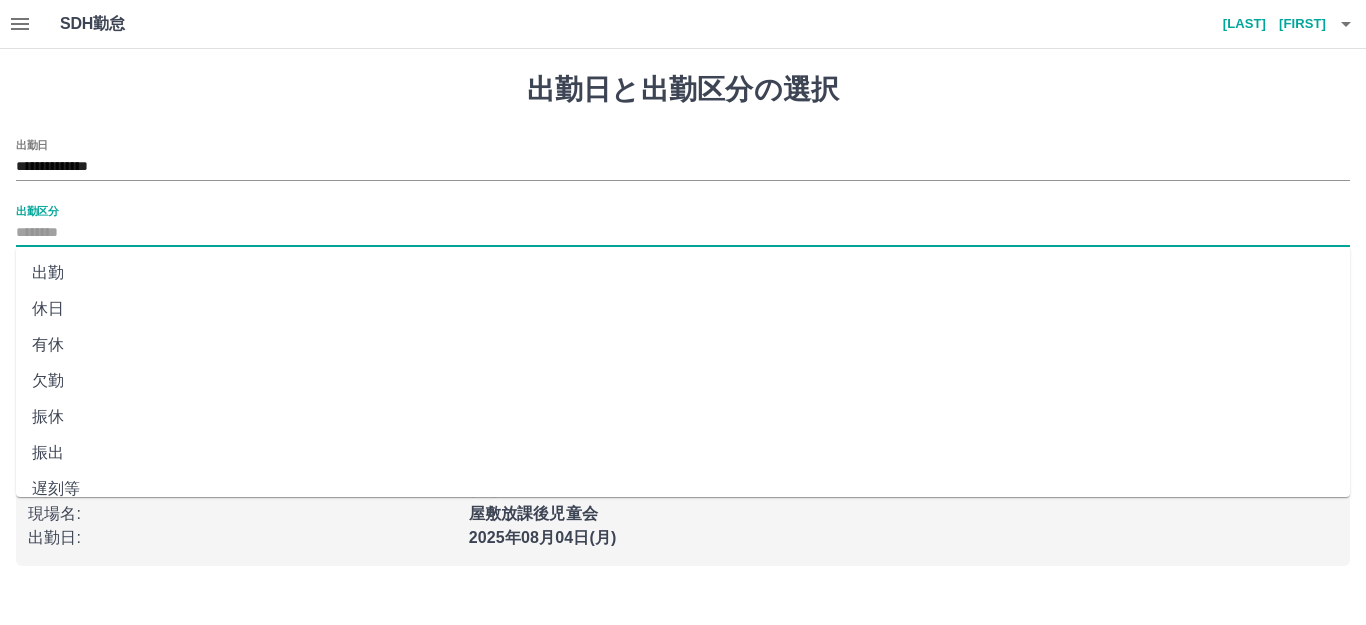 click on "休日" at bounding box center [683, 309] 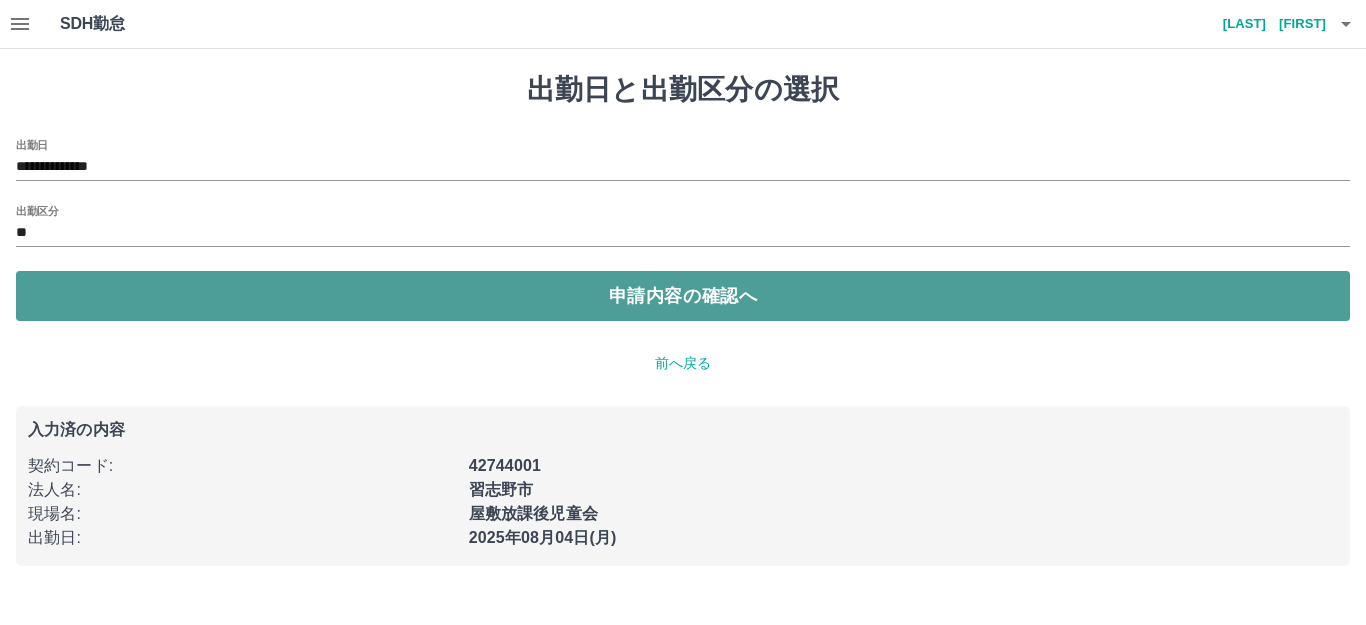click on "申請内容の確認へ" at bounding box center (683, 296) 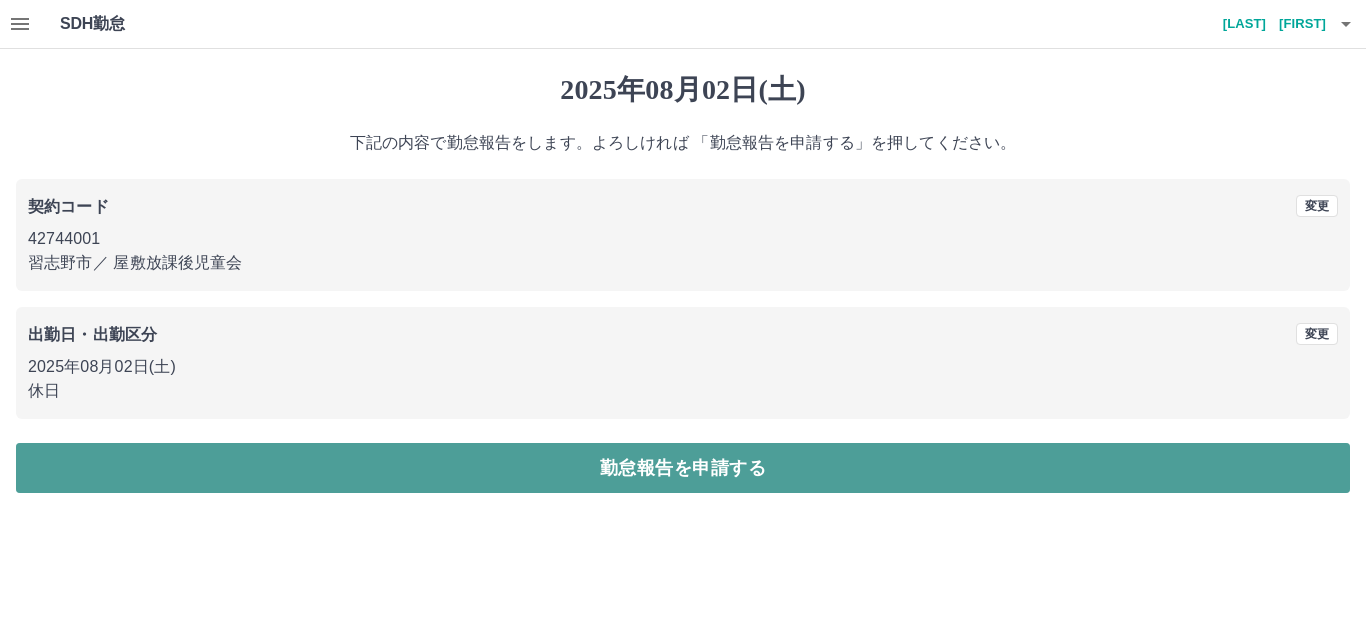 click on "勤怠報告を申請する" at bounding box center [683, 468] 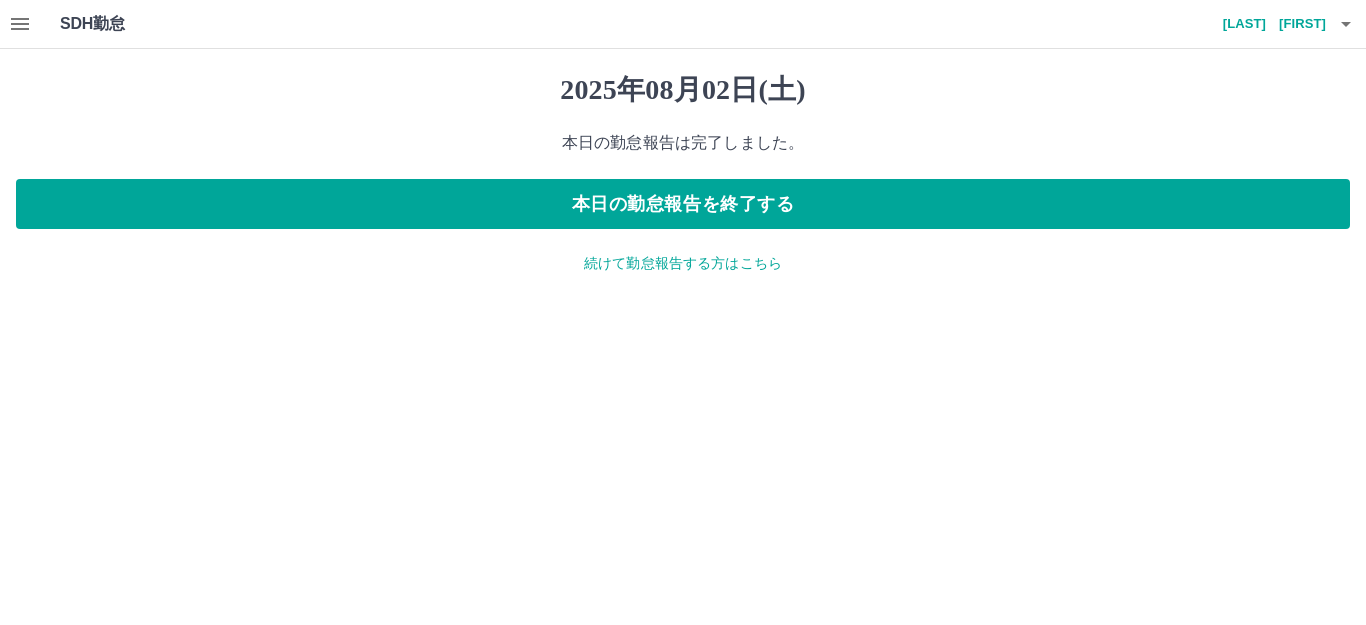 click on "続けて勤怠報告する方はこちら" at bounding box center (683, 263) 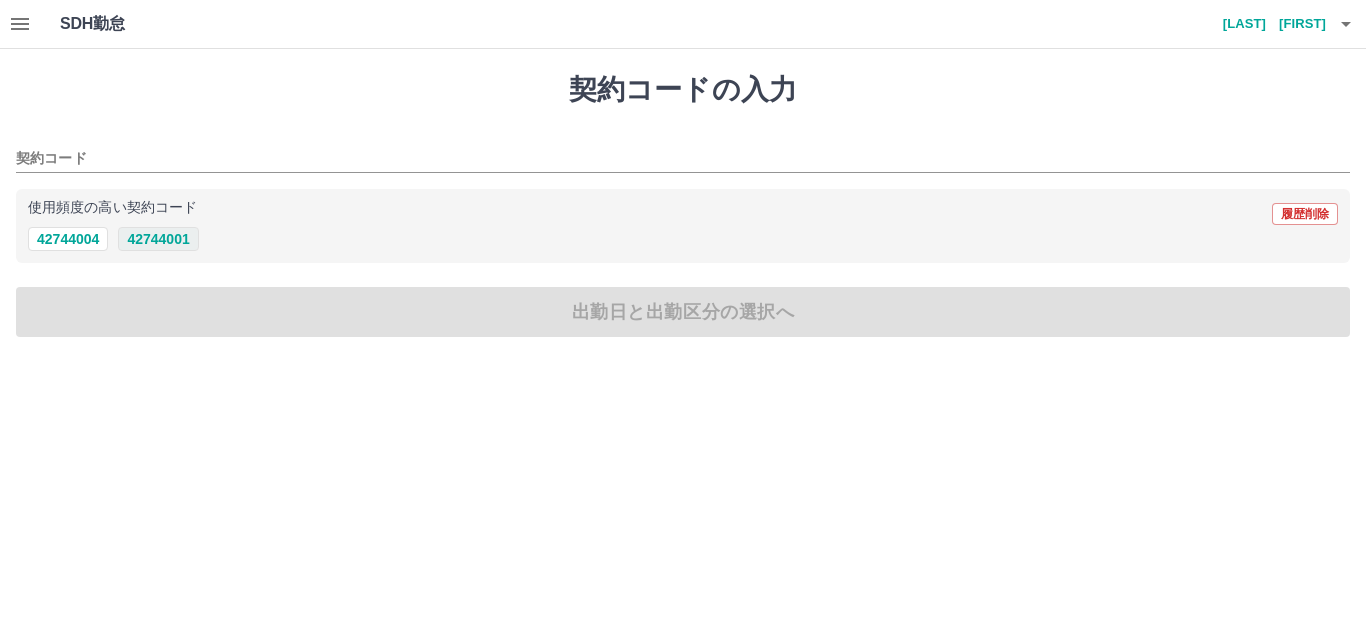 click on "42744001" at bounding box center (158, 239) 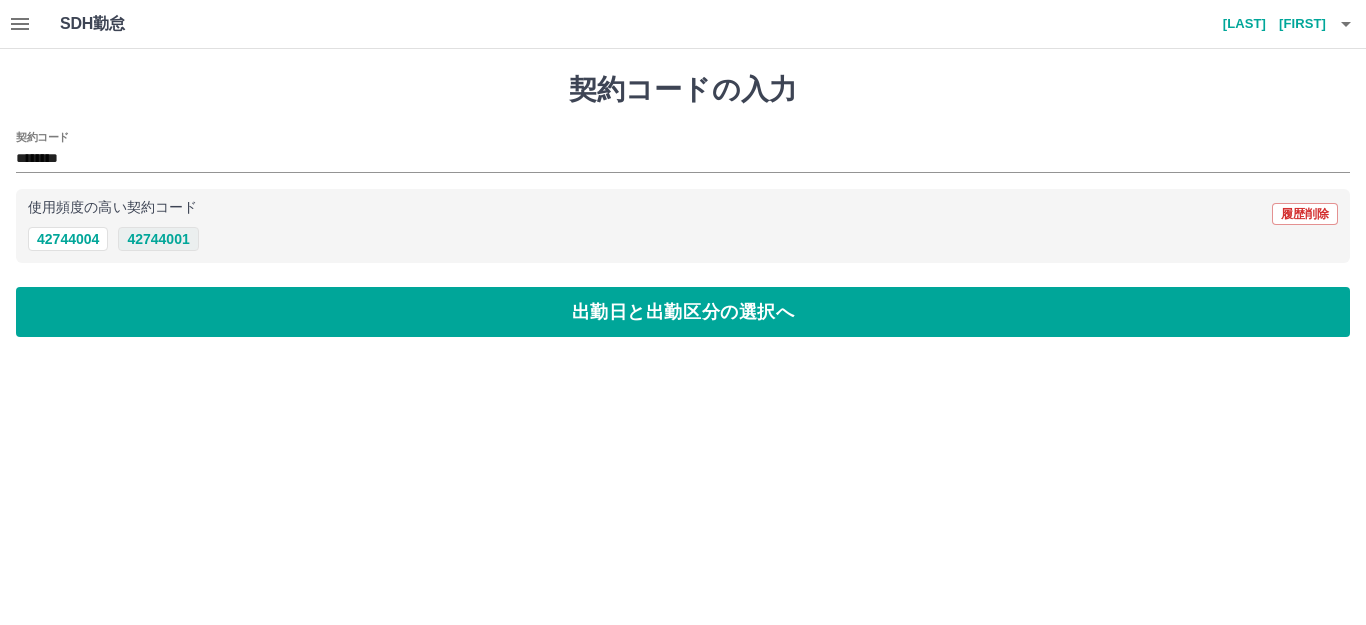type on "********" 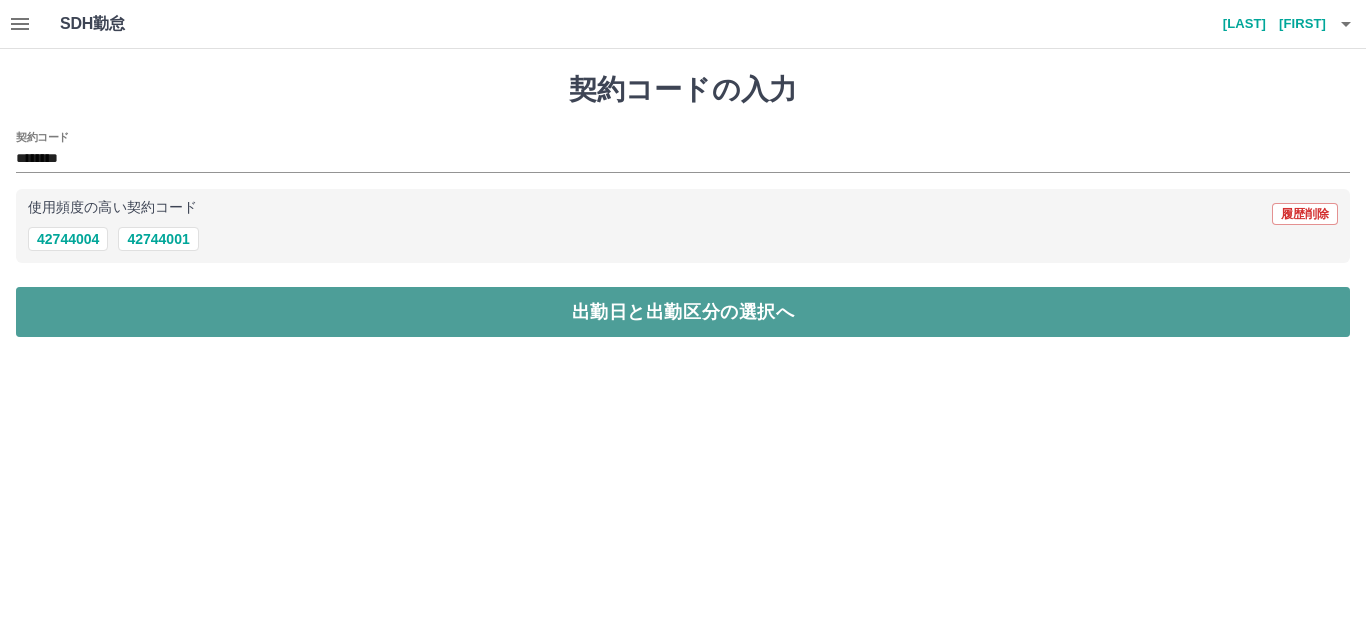 click on "出勤日と出勤区分の選択へ" at bounding box center [683, 312] 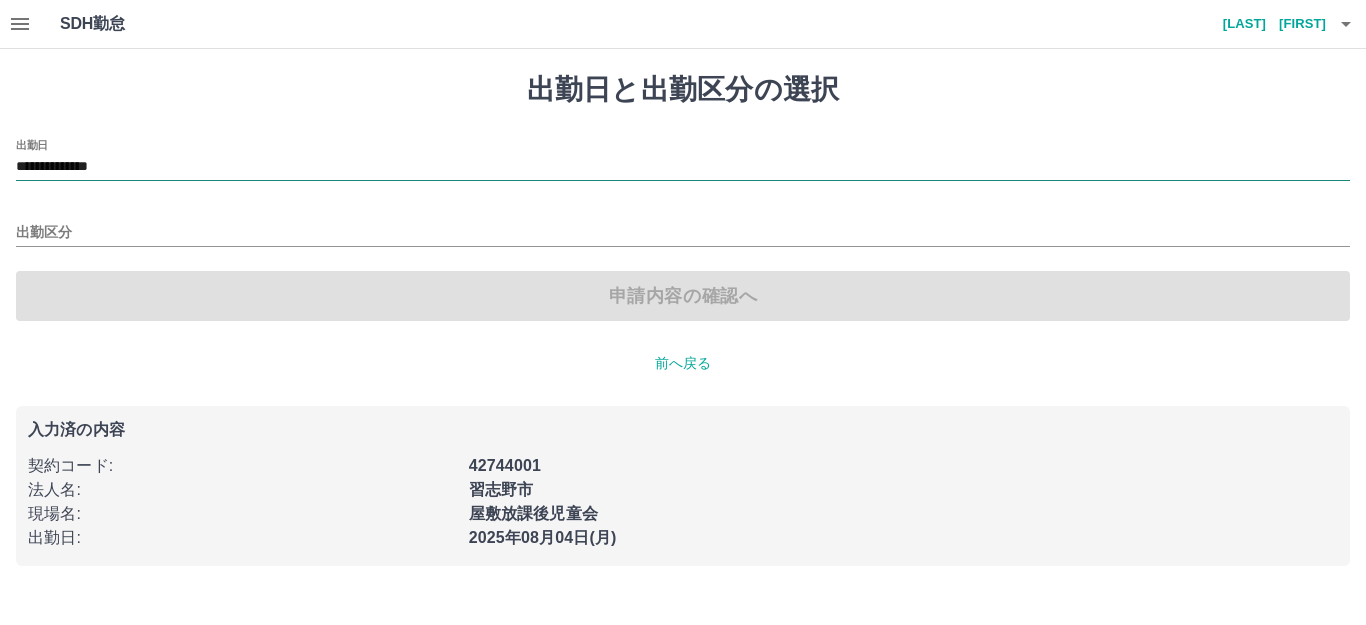 click on "**********" at bounding box center (683, 167) 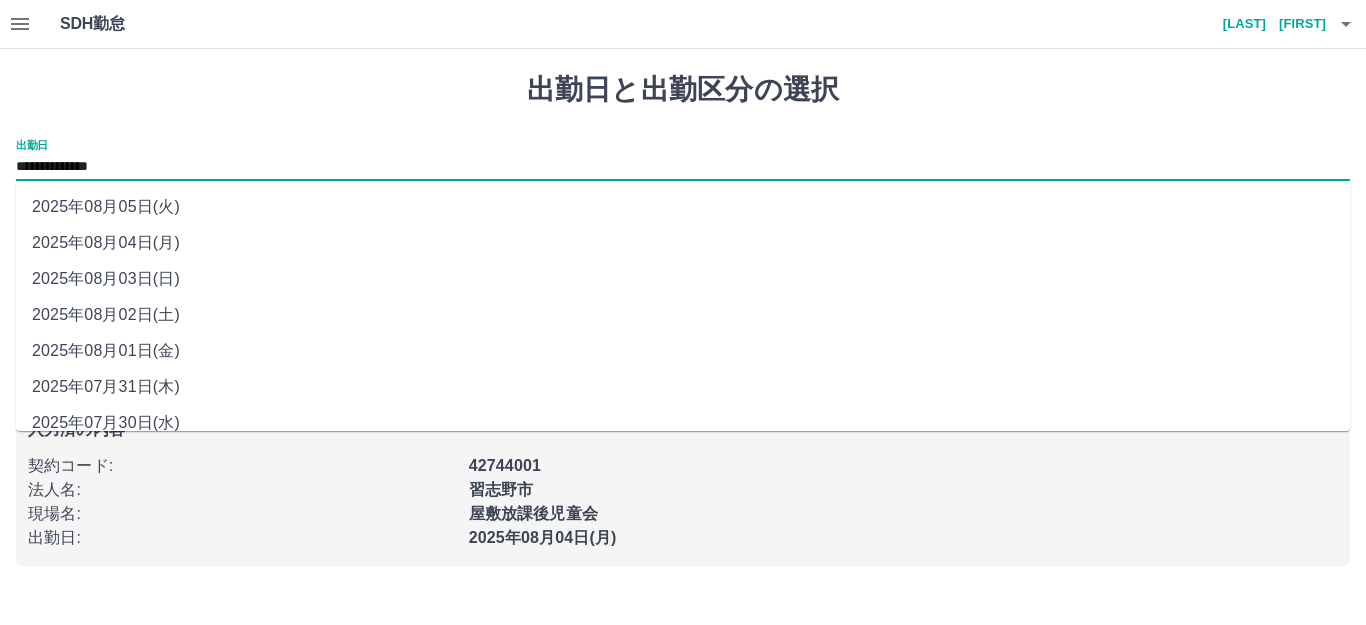 click on "2025年08月03日(日)" at bounding box center (683, 279) 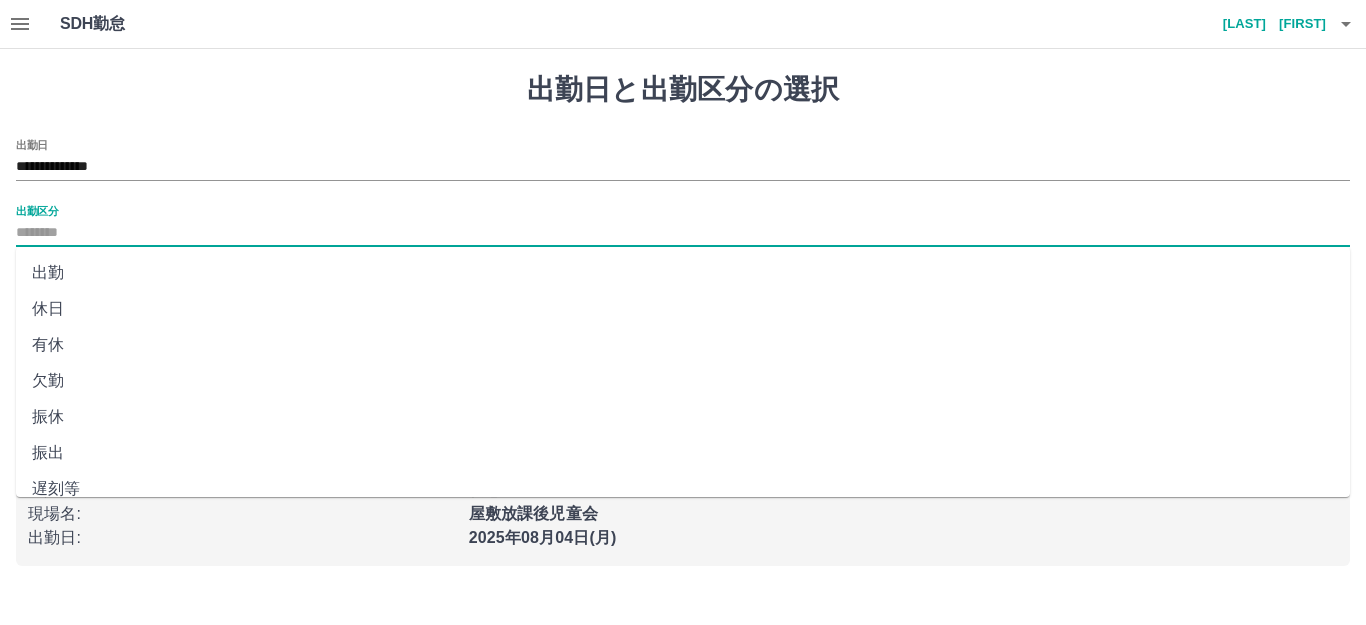 click on "出勤区分" at bounding box center [683, 233] 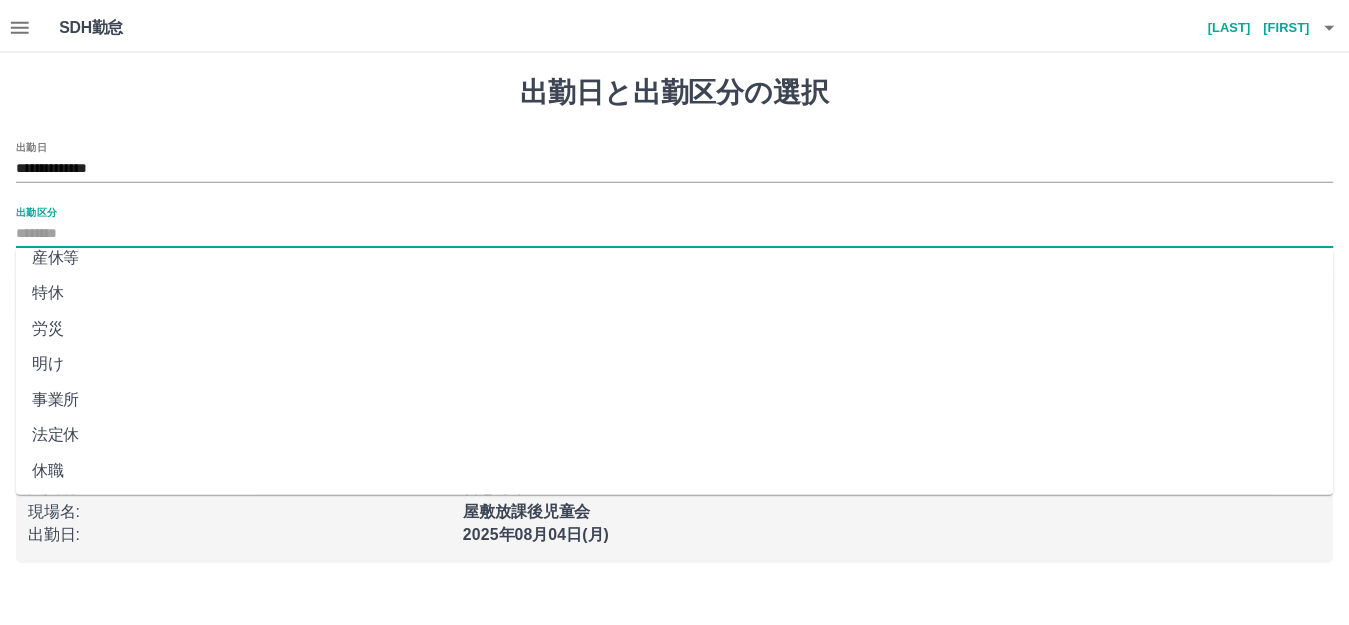 scroll, scrollTop: 414, scrollLeft: 0, axis: vertical 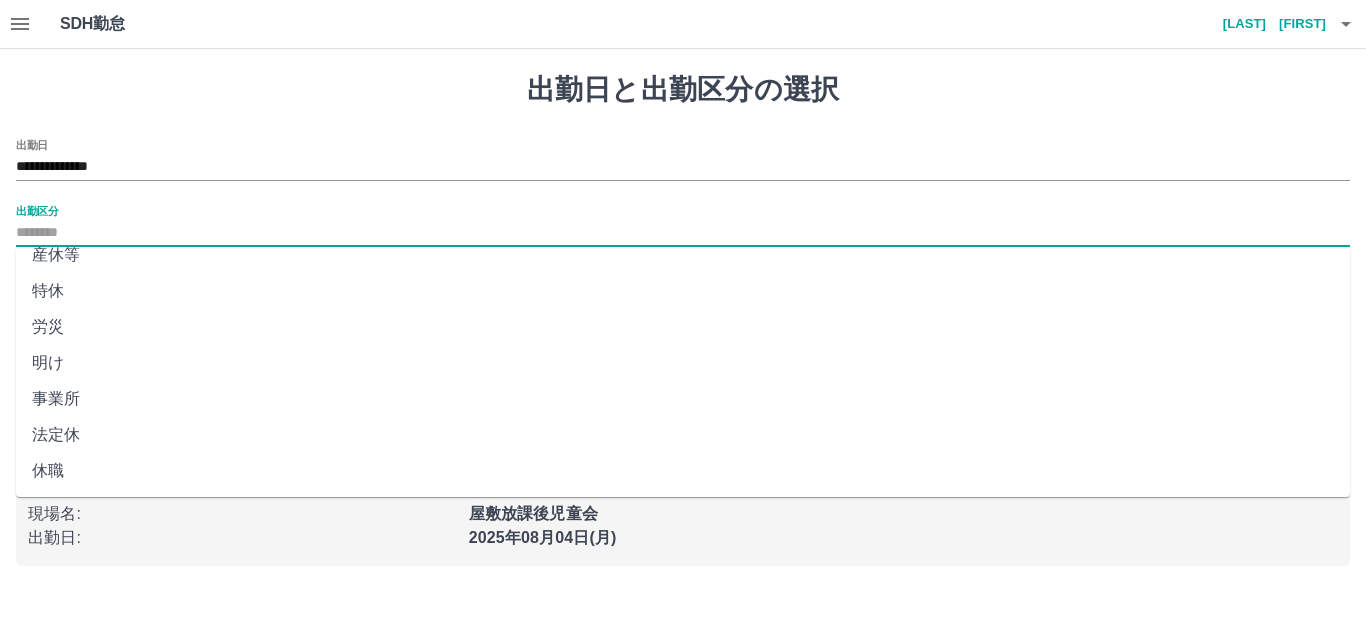 click on "法定休" at bounding box center (683, 435) 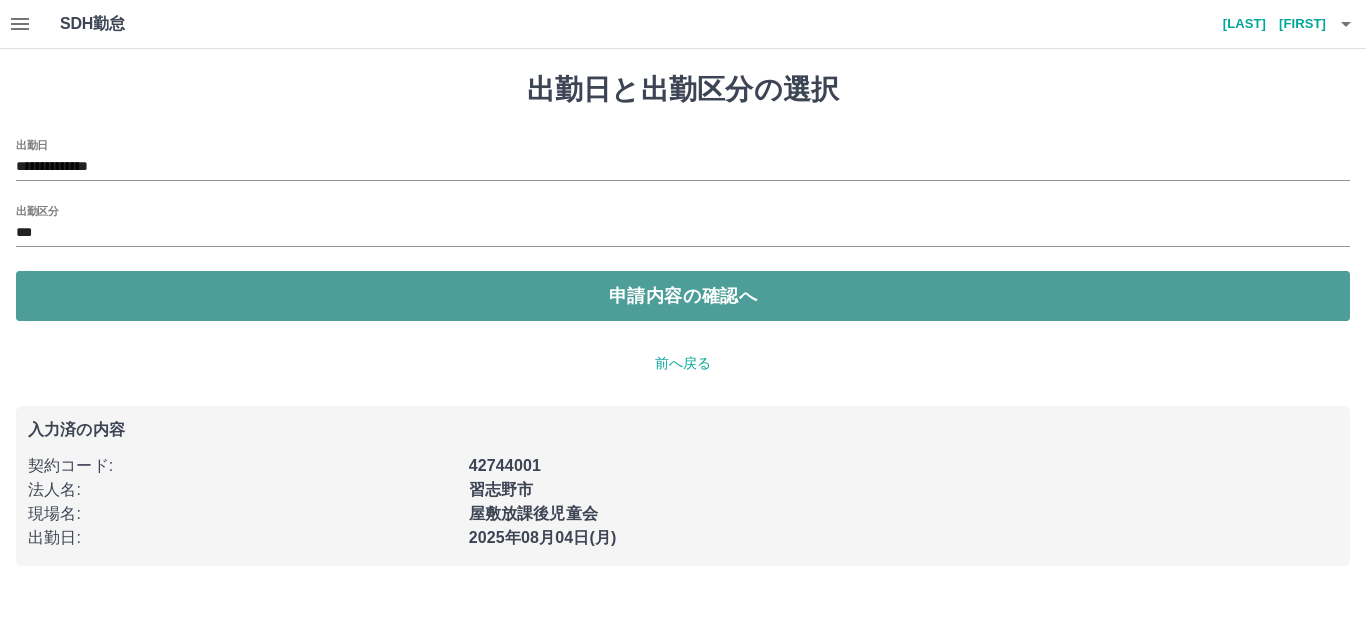 click on "申請内容の確認へ" at bounding box center [683, 296] 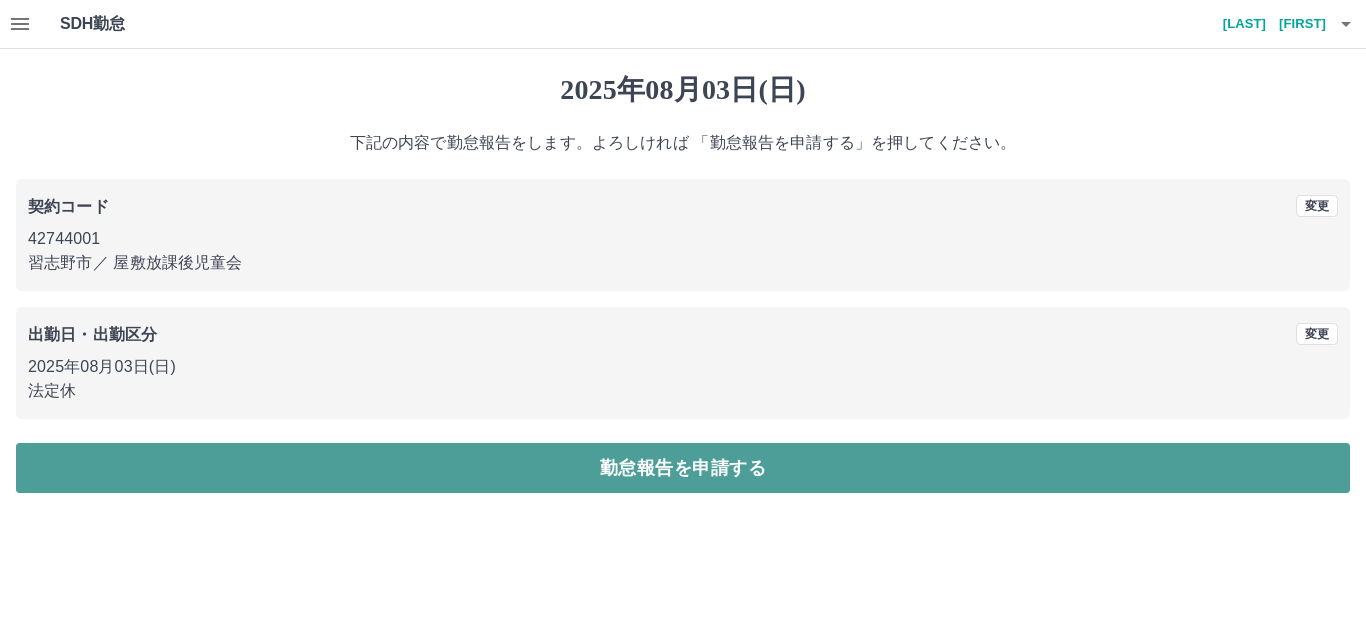 click on "勤怠報告を申請する" at bounding box center (683, 468) 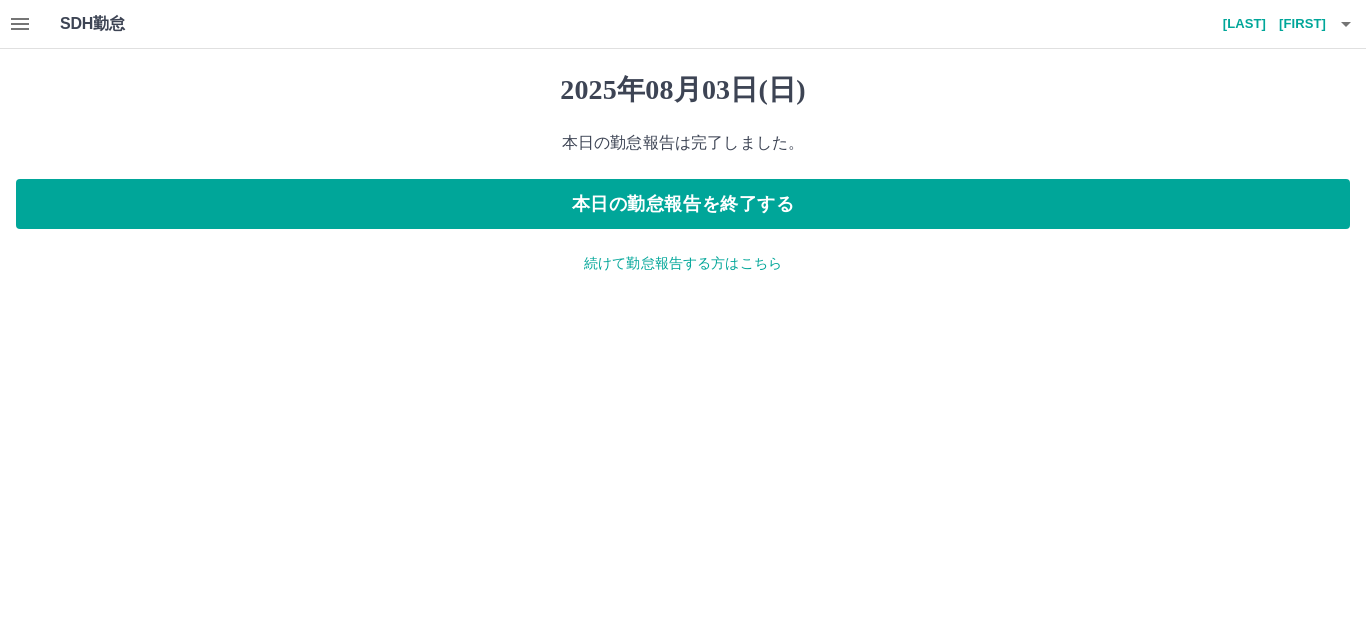 click on "続けて勤怠報告する方はこちら" at bounding box center [683, 263] 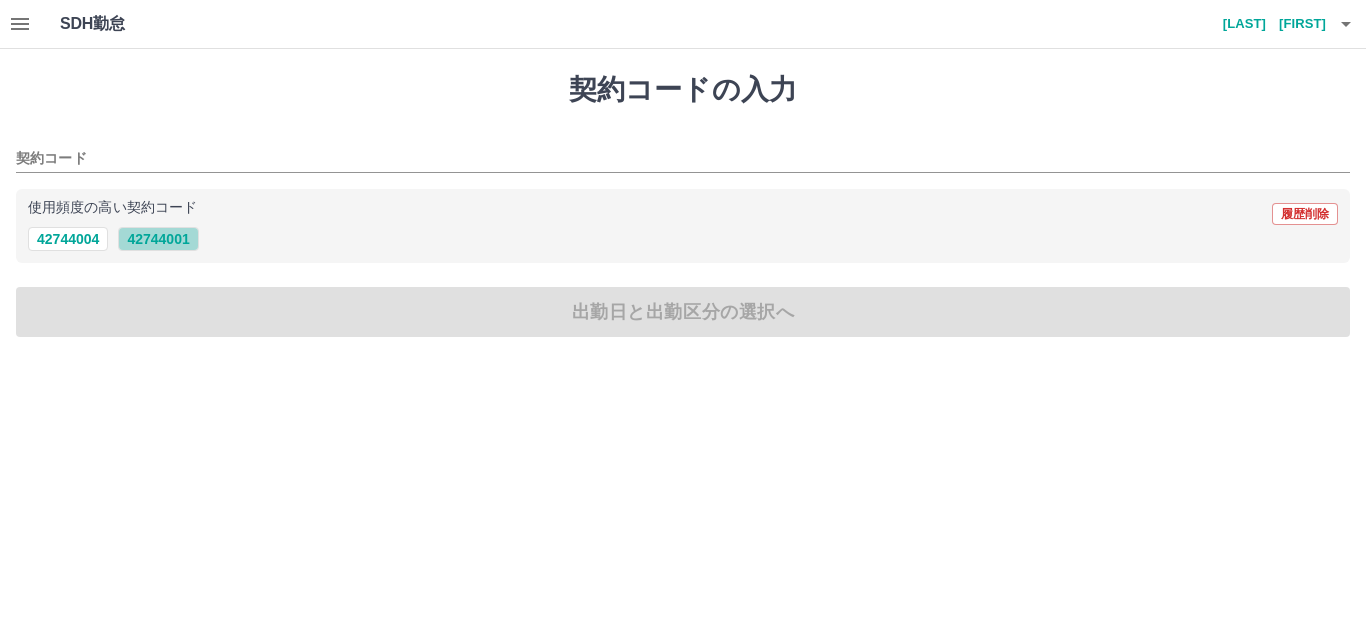 click on "42744001" at bounding box center (158, 239) 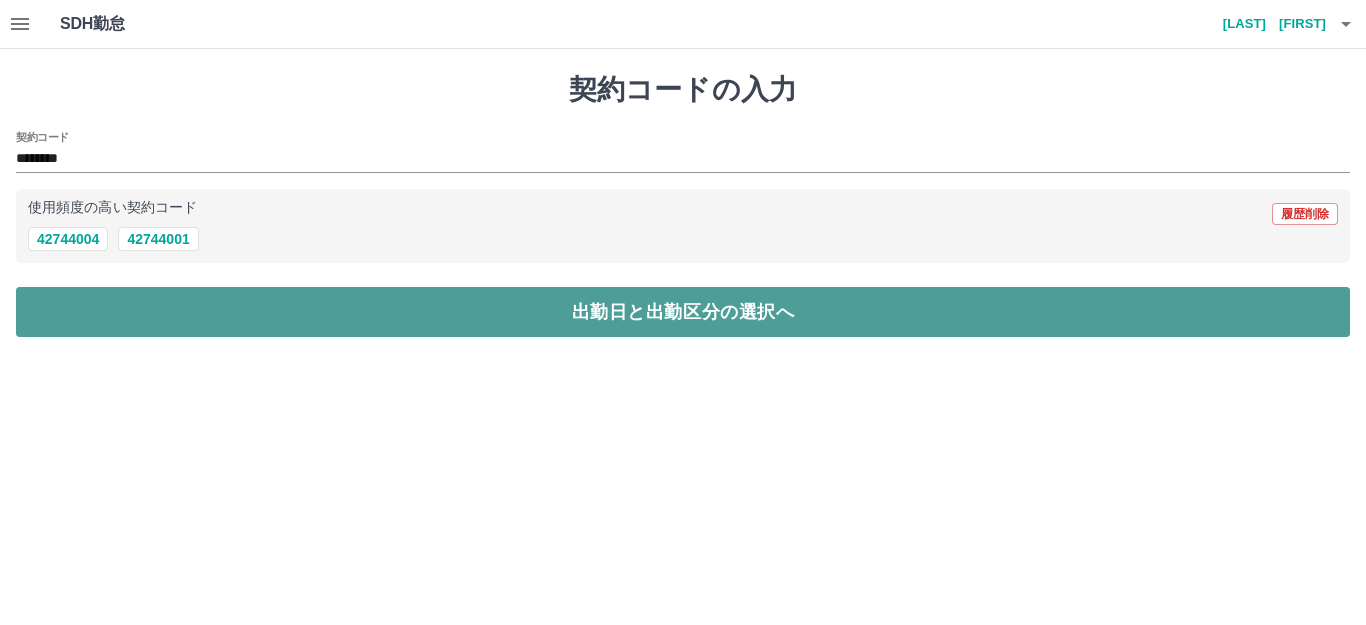 click on "出勤日と出勤区分の選択へ" at bounding box center (683, 312) 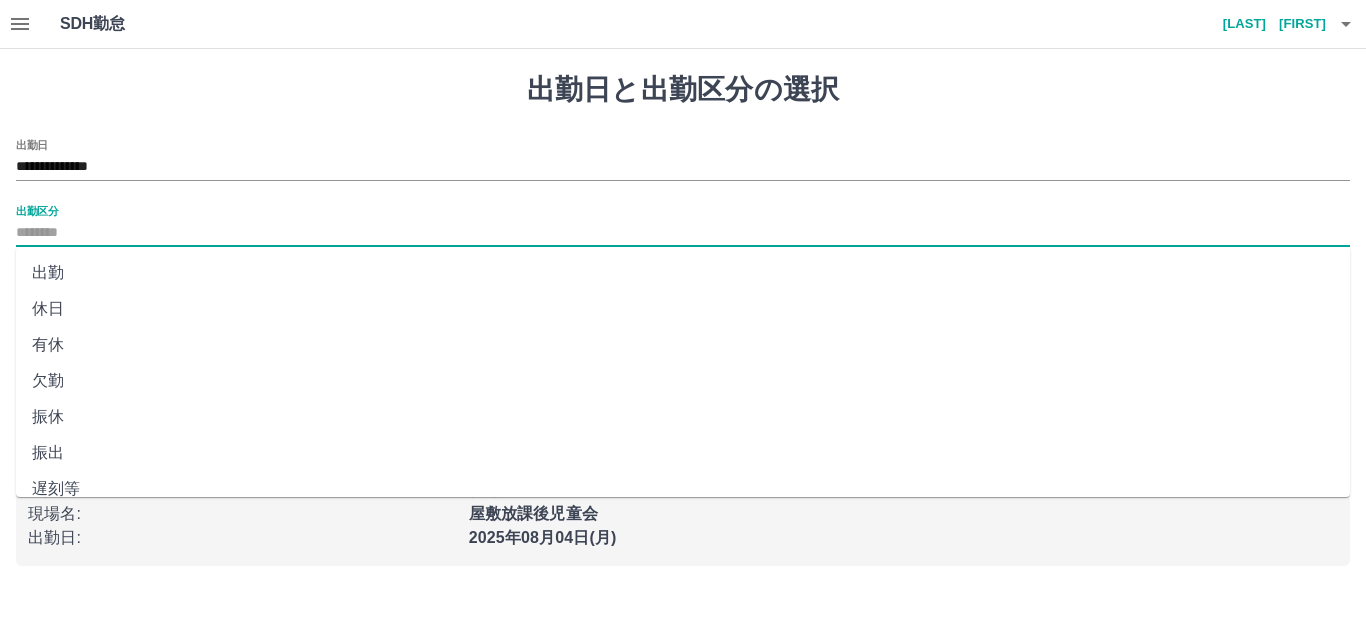 click on "出勤区分" at bounding box center (683, 233) 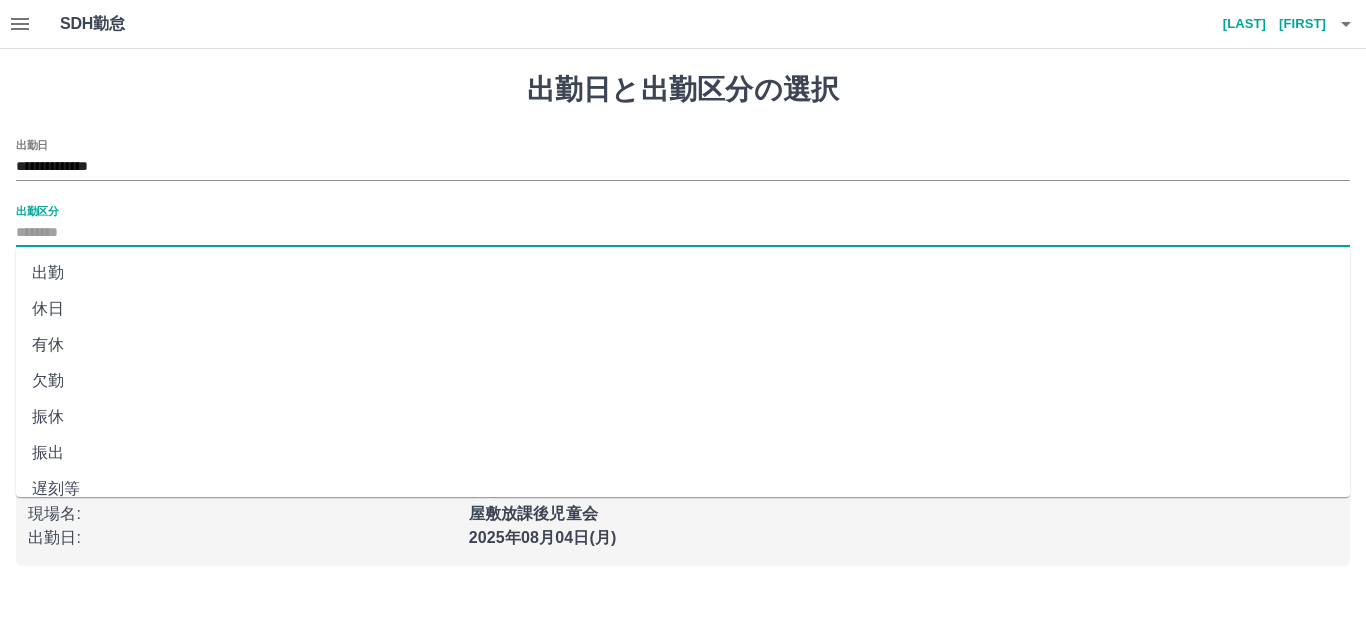 click on "出勤" at bounding box center [683, 273] 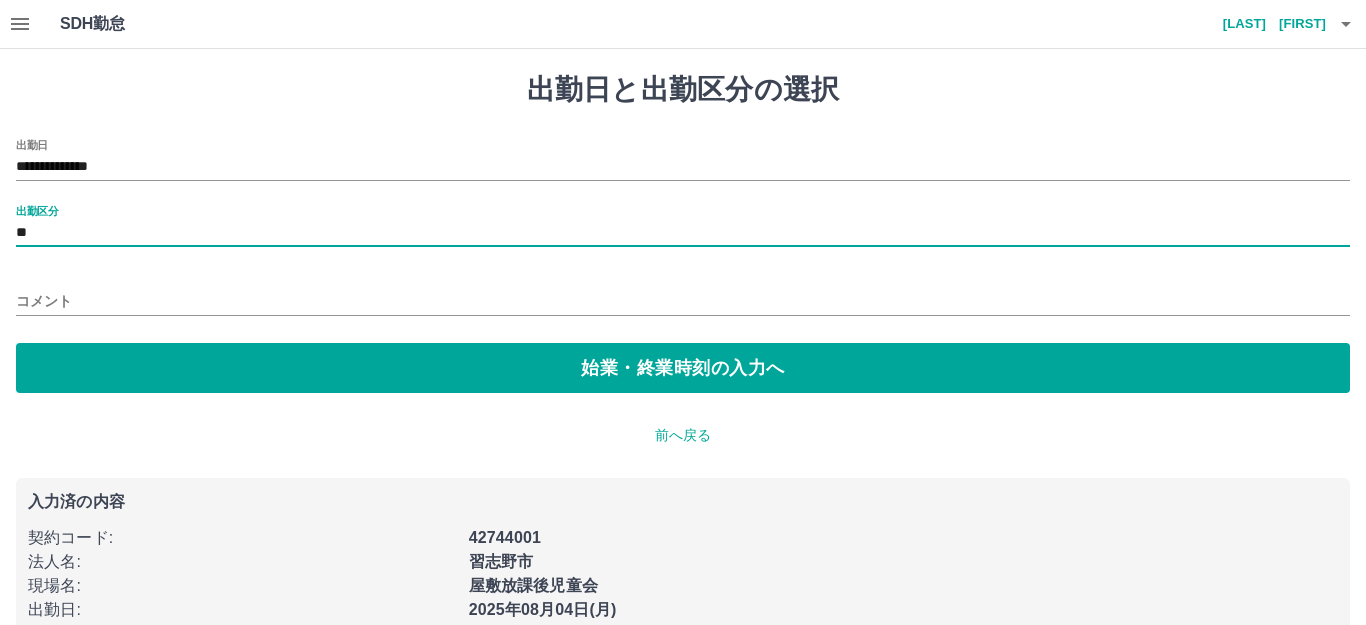 type on "**" 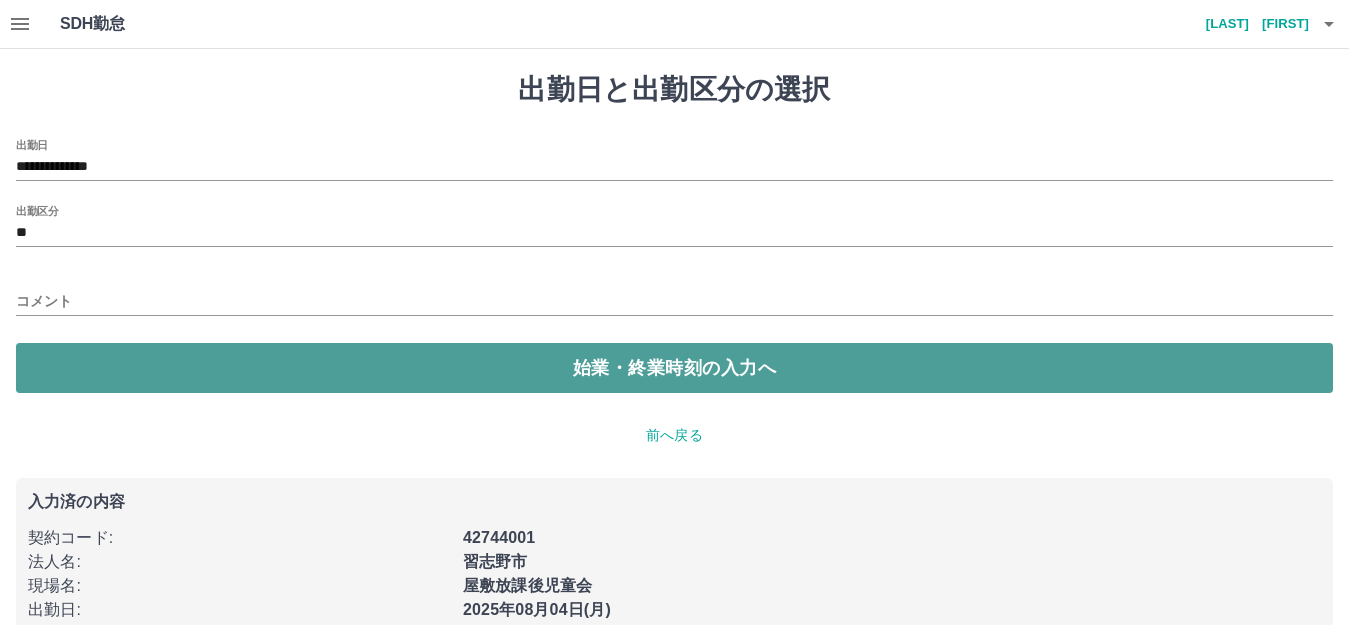 click on "始業・終業時刻の入力へ" at bounding box center [674, 368] 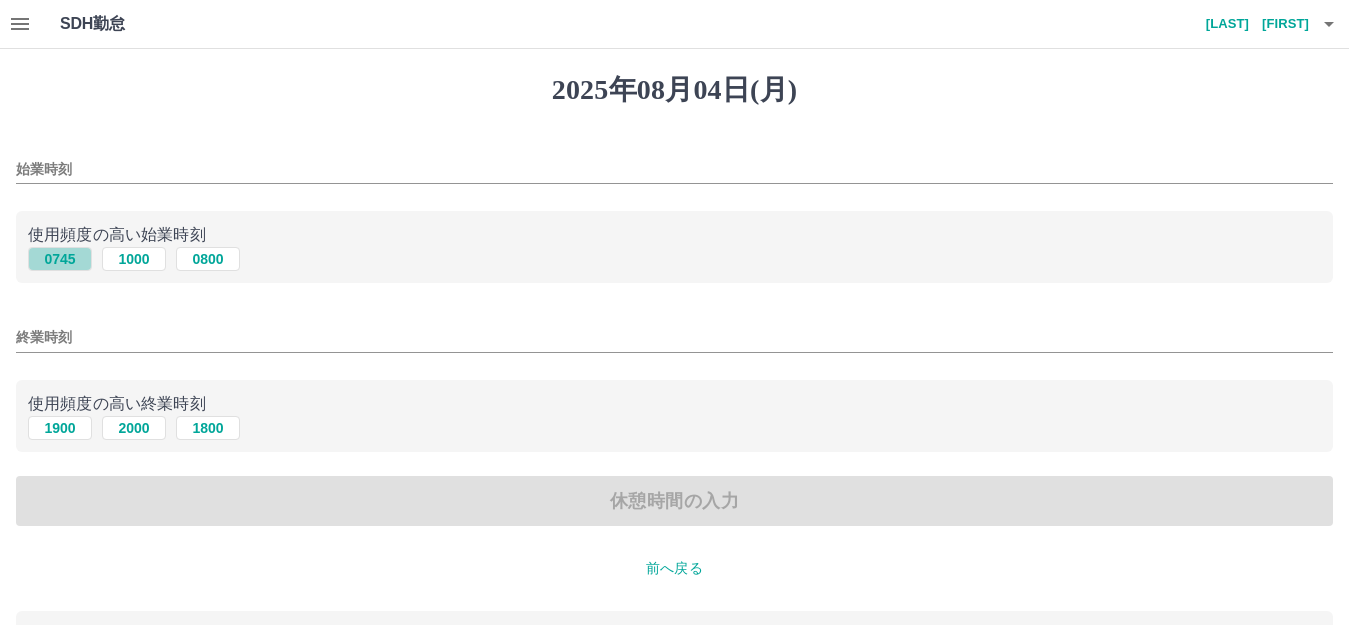 click on "0745" at bounding box center [60, 259] 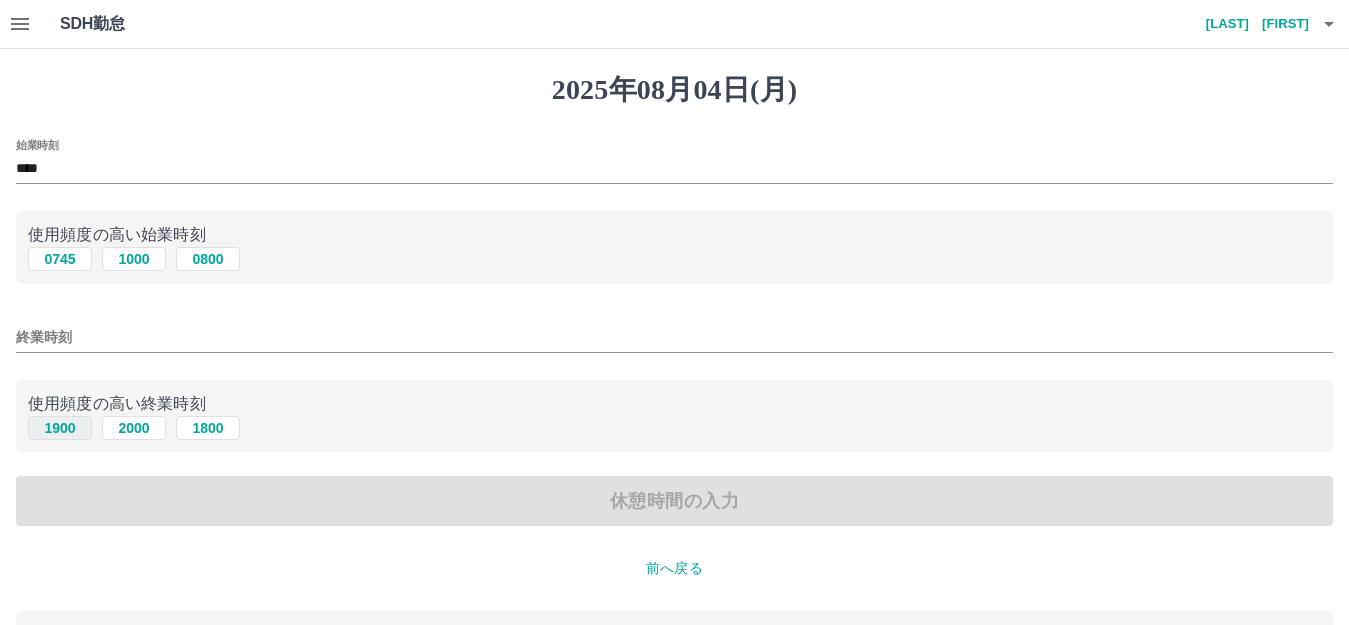 click on "1900" at bounding box center [60, 428] 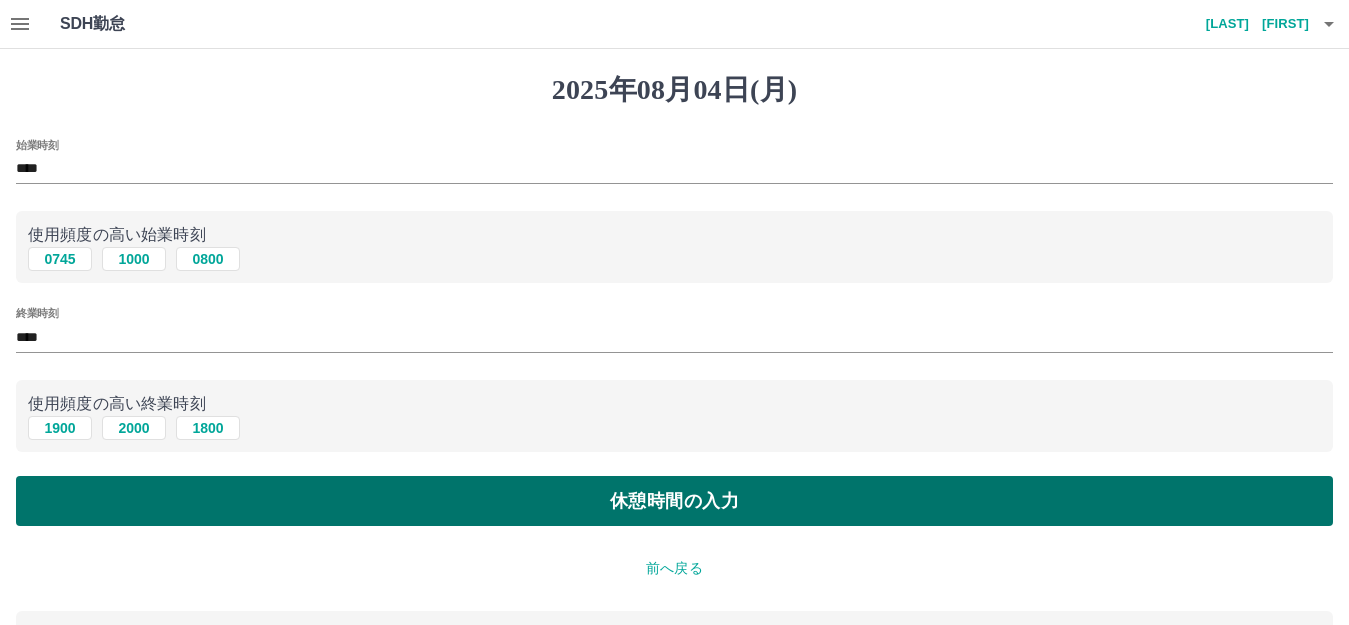 click on "休憩時間の入力" at bounding box center [674, 501] 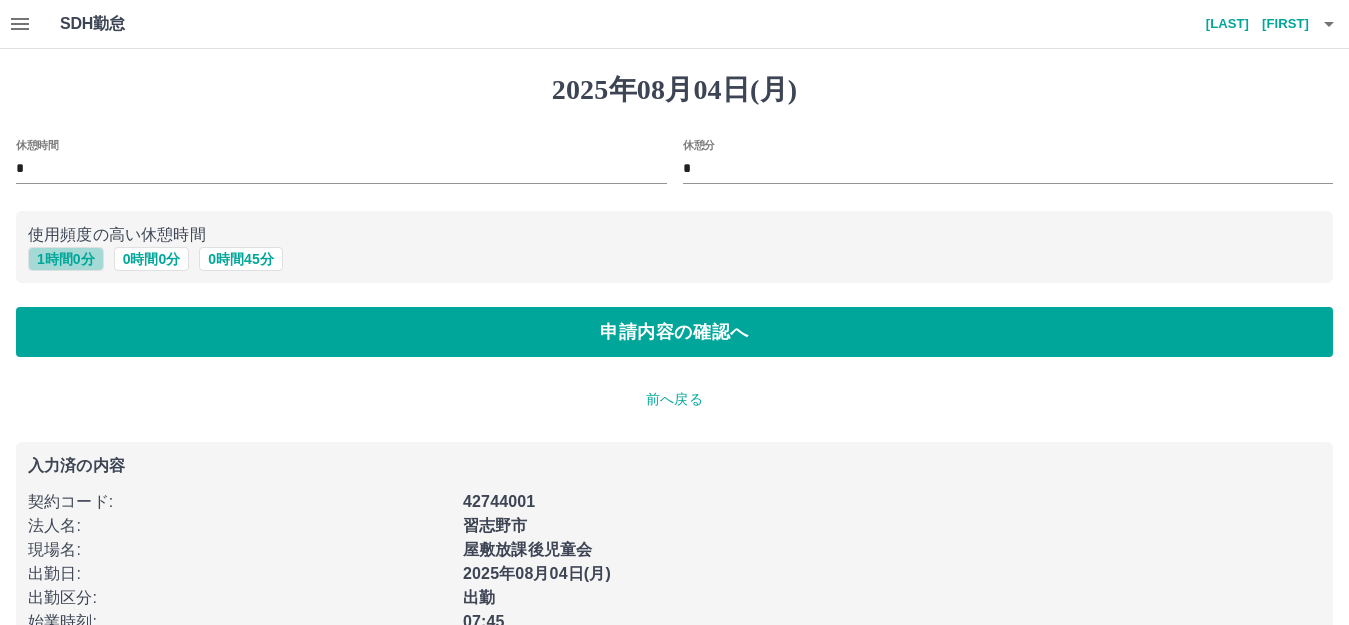 click on "1 時間 0 分" at bounding box center (66, 259) 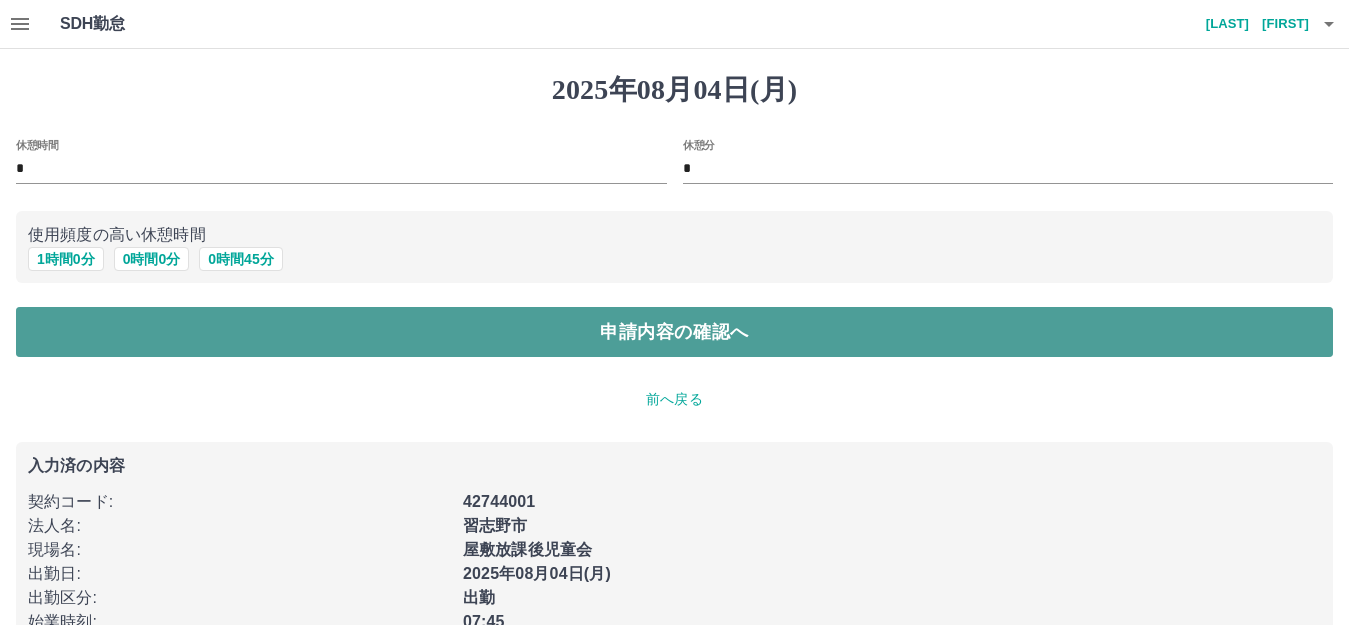 click on "申請内容の確認へ" at bounding box center (674, 332) 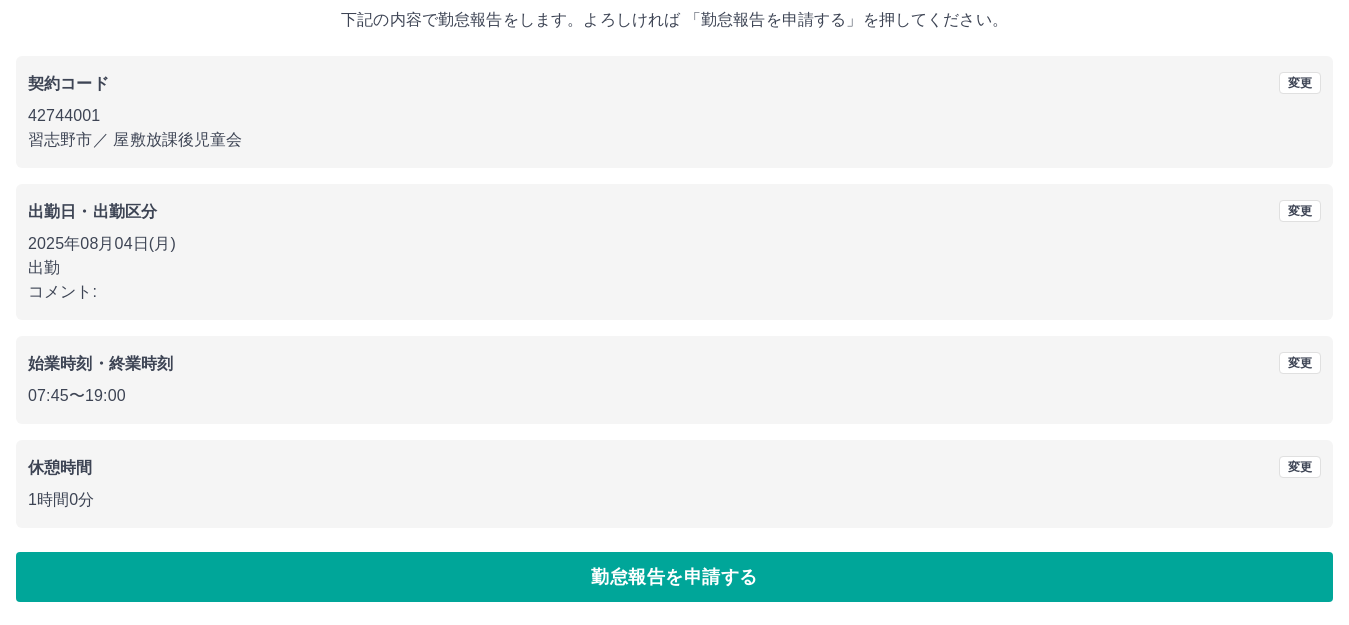 scroll, scrollTop: 124, scrollLeft: 0, axis: vertical 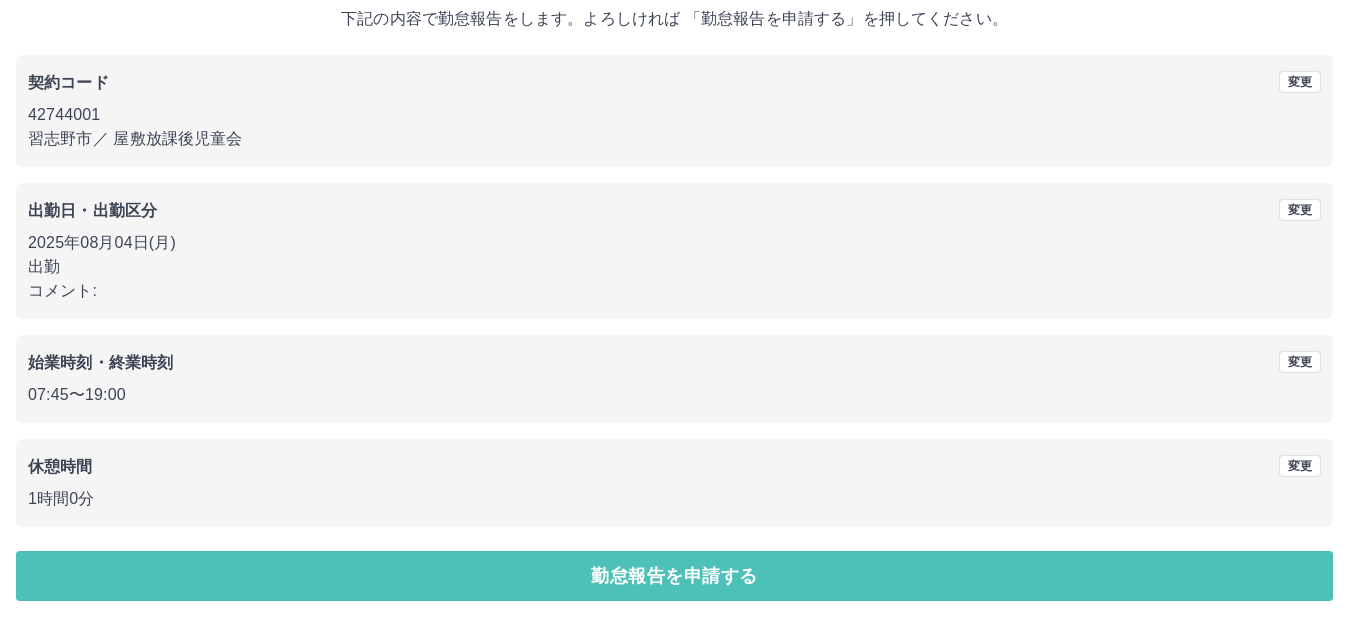 click on "勤怠報告を申請する" at bounding box center (674, 576) 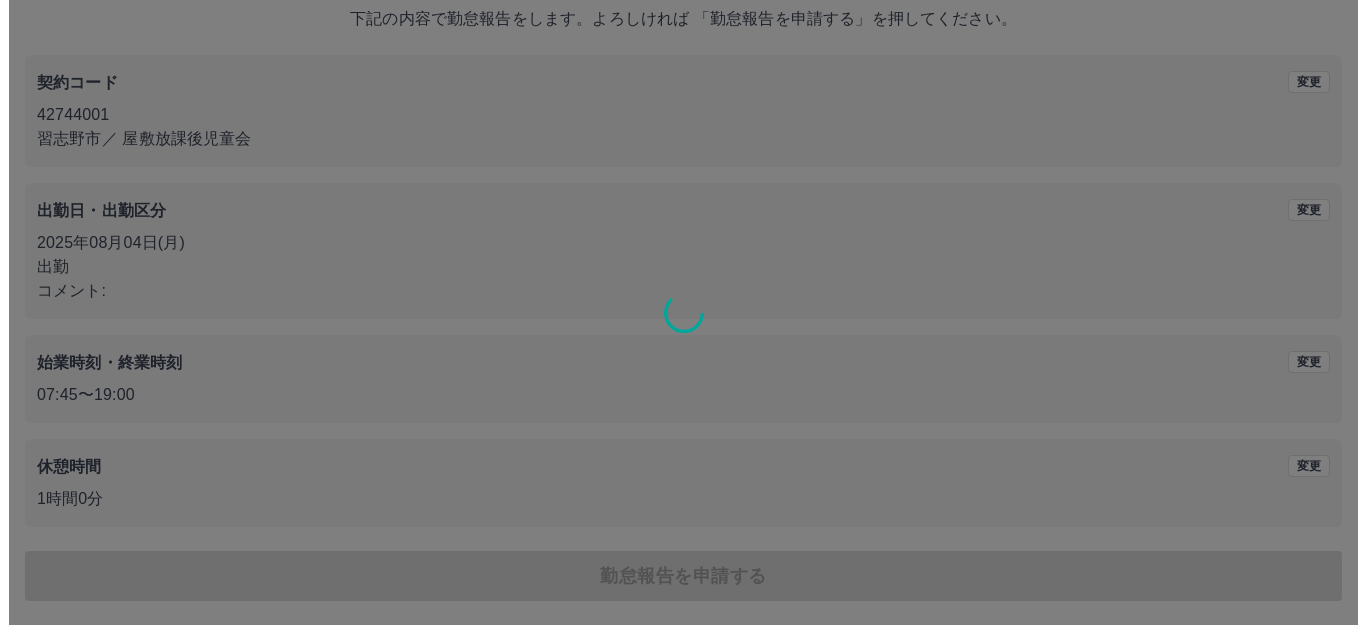 scroll, scrollTop: 0, scrollLeft: 0, axis: both 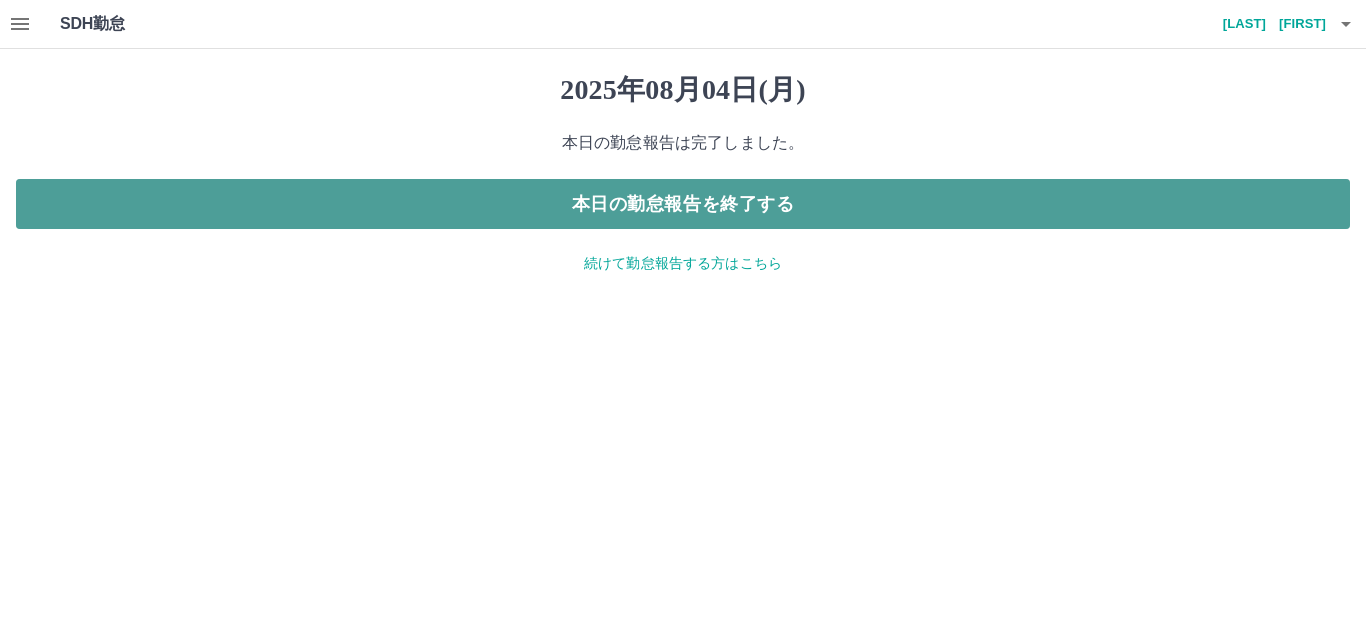 click on "本日の勤怠報告を終了する" at bounding box center [683, 204] 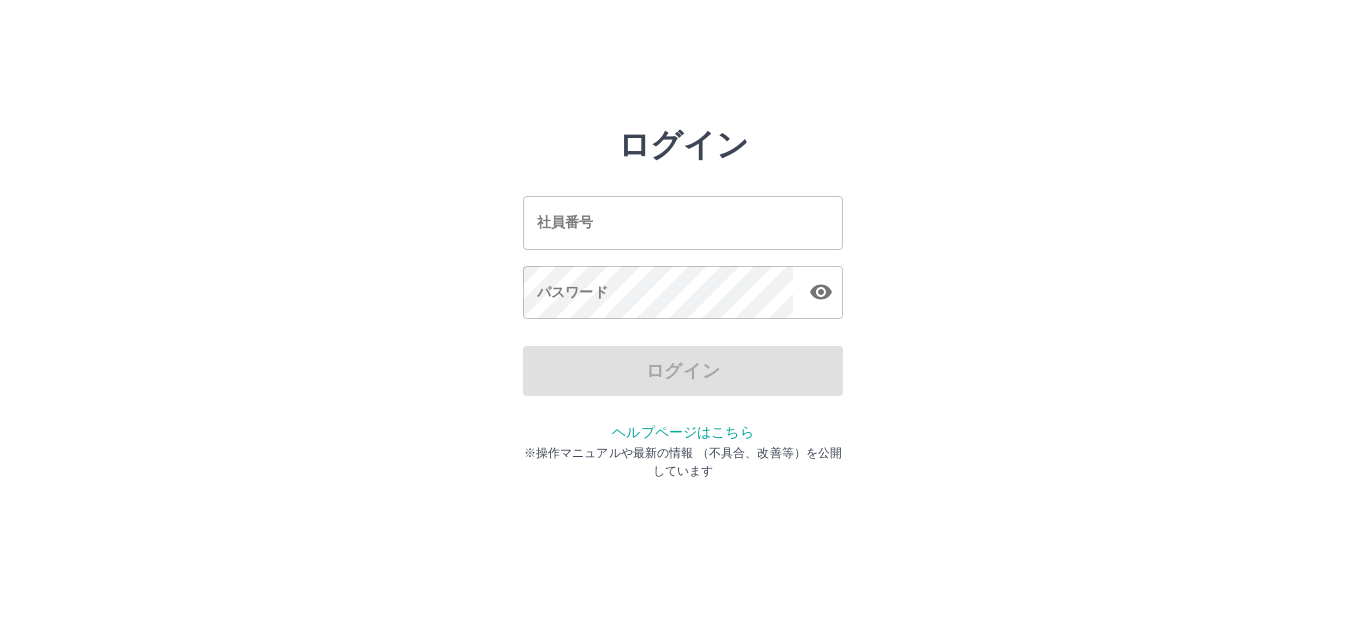 scroll, scrollTop: 0, scrollLeft: 0, axis: both 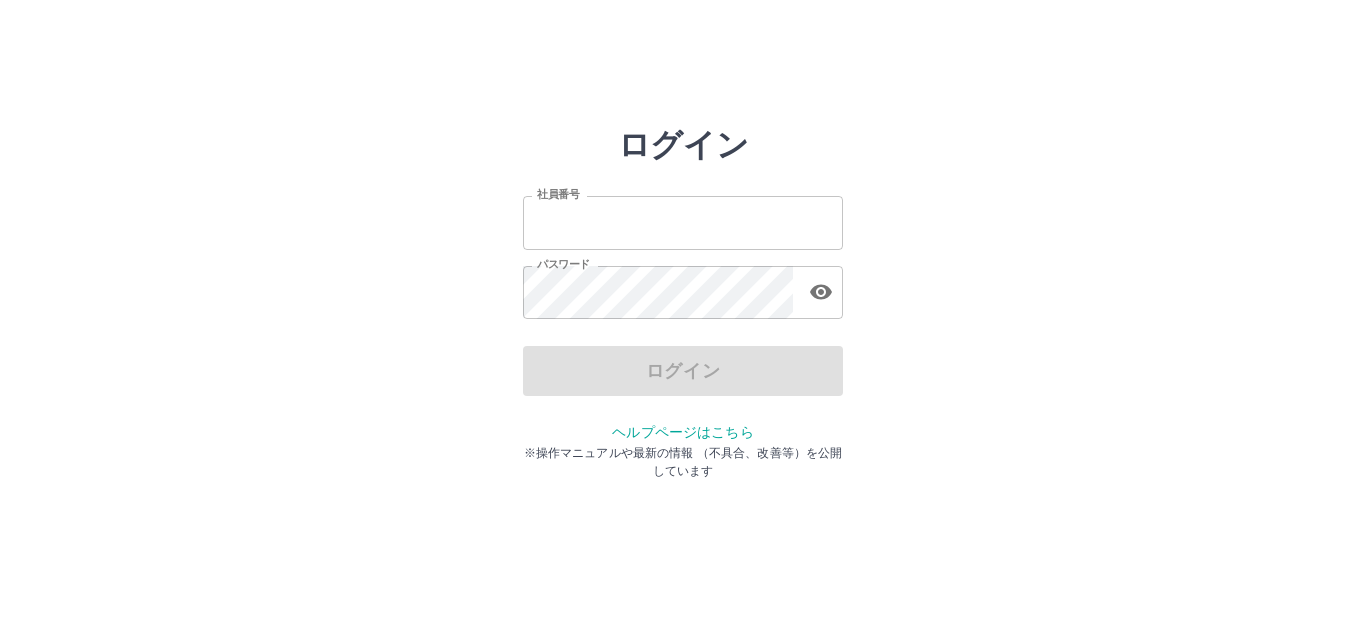 type on "*******" 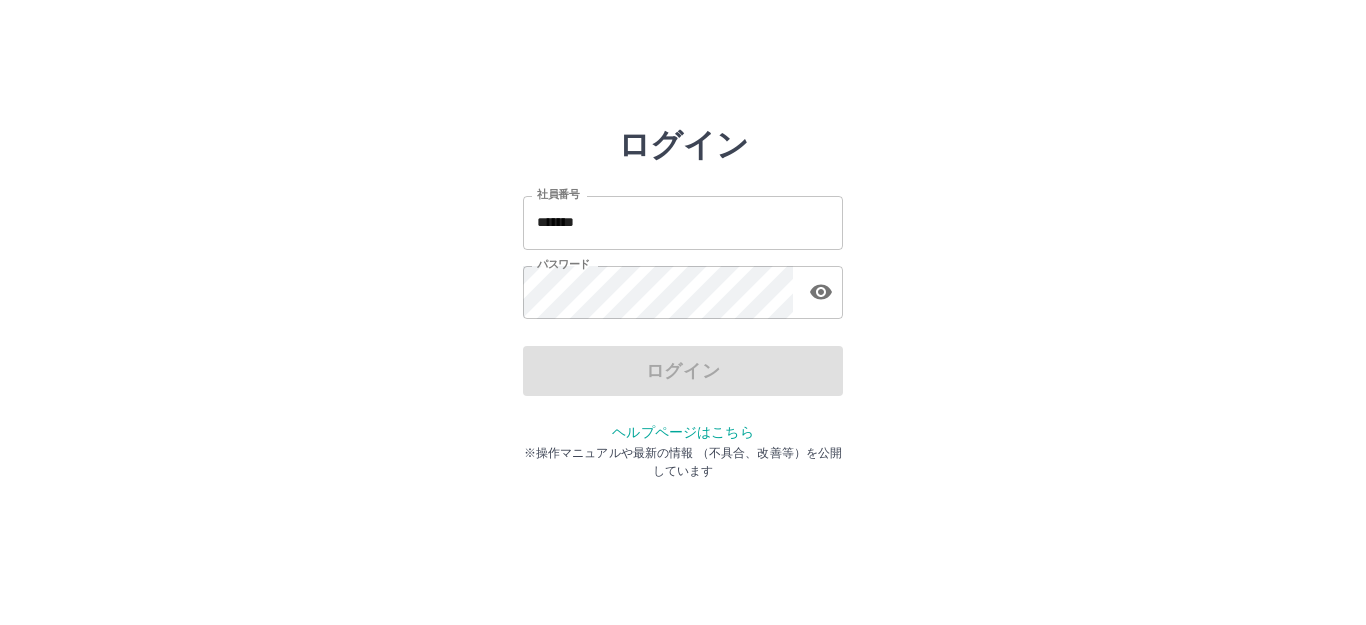 click on "ログイン" at bounding box center (683, 371) 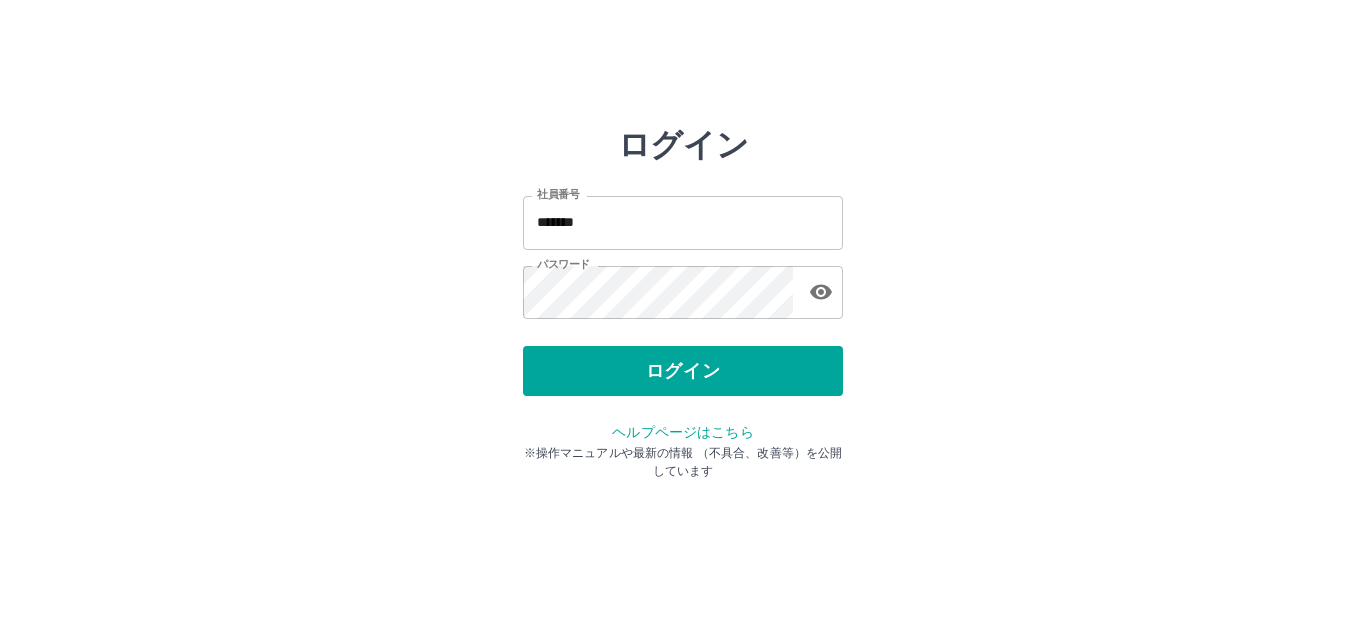 click on "ログイン" at bounding box center [683, 371] 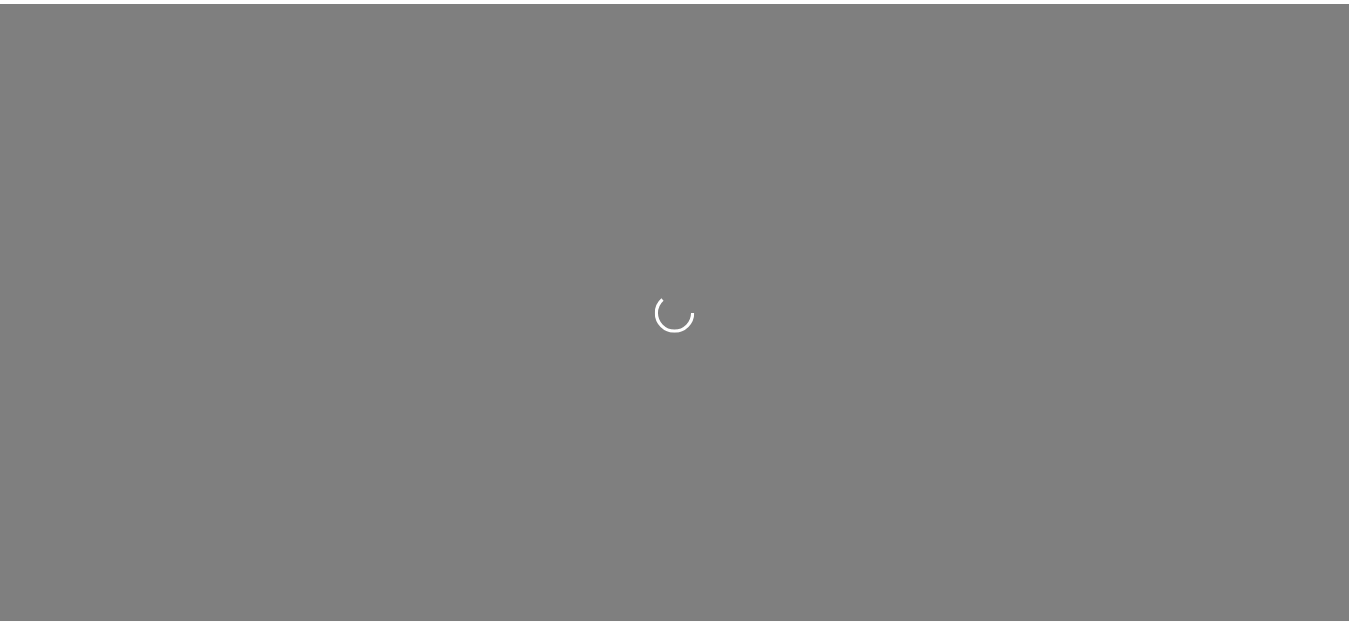 scroll, scrollTop: 0, scrollLeft: 0, axis: both 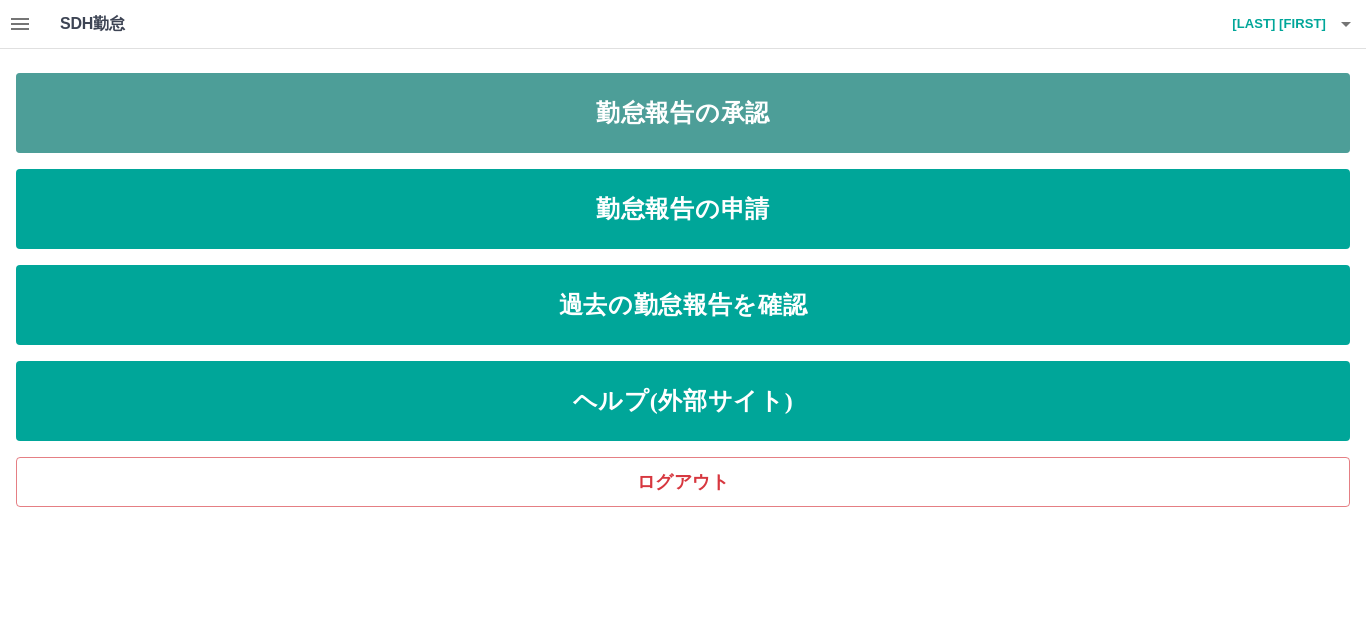 click on "勤怠報告の承認" at bounding box center (683, 113) 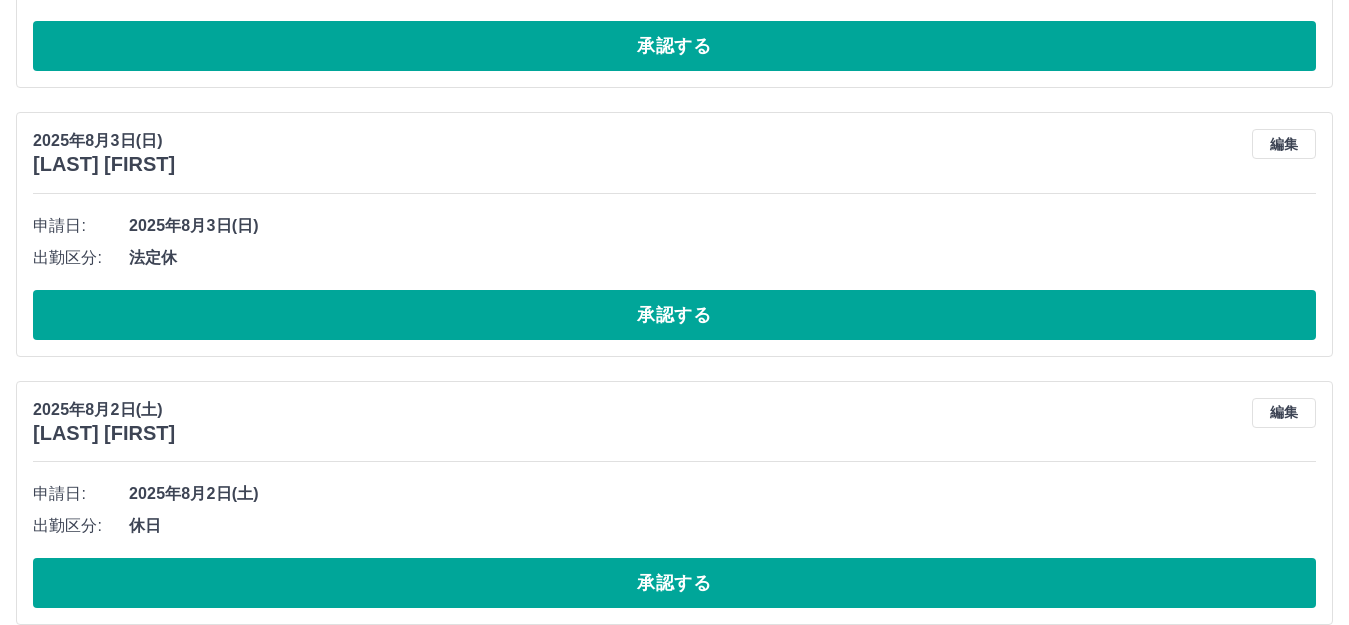 scroll, scrollTop: 974, scrollLeft: 0, axis: vertical 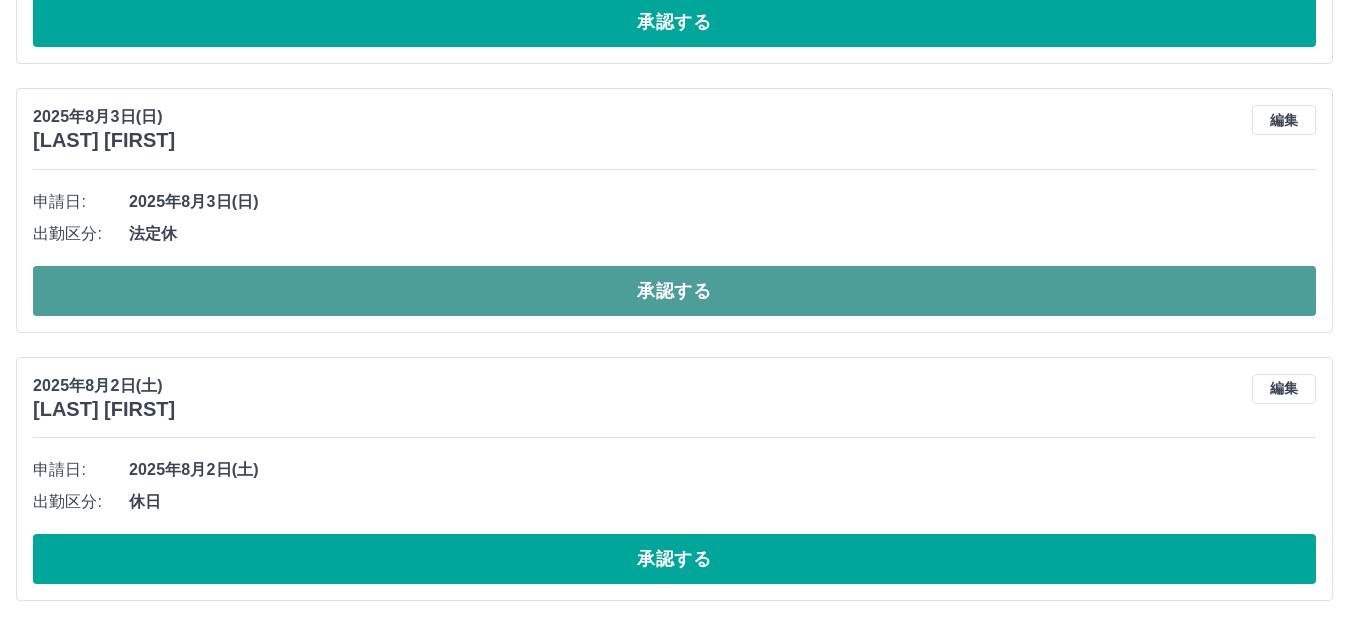 click on "承認する" at bounding box center (674, 291) 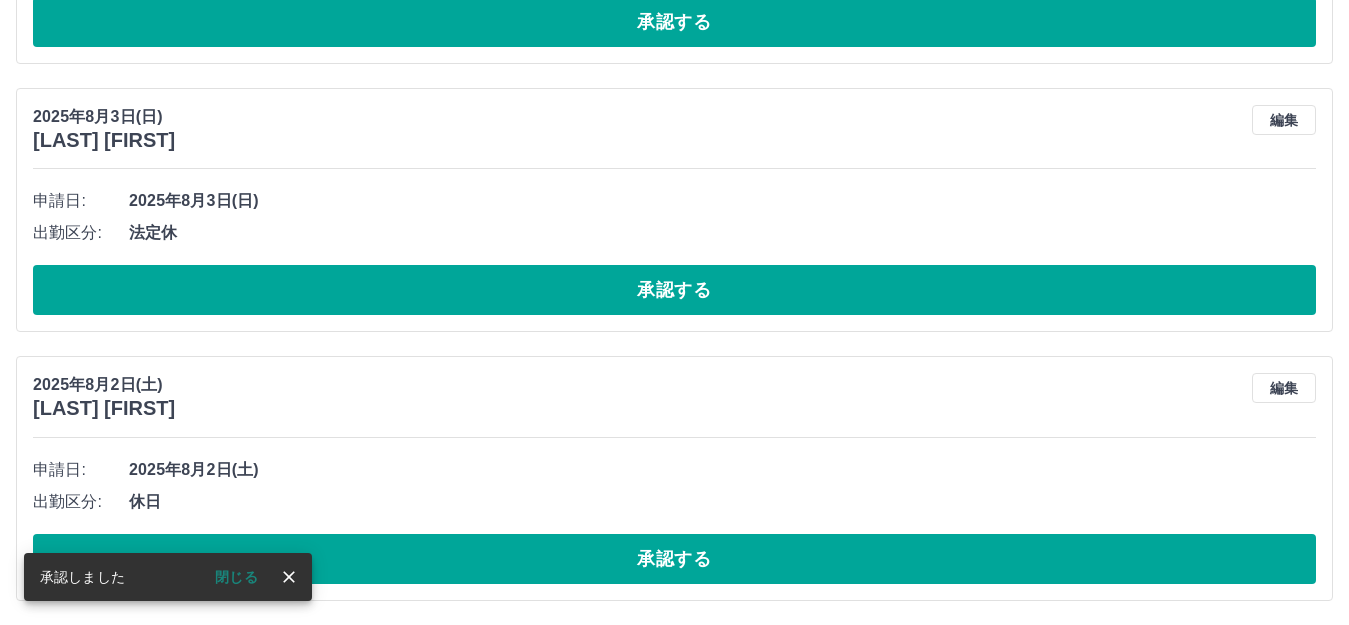 scroll, scrollTop: 706, scrollLeft: 0, axis: vertical 